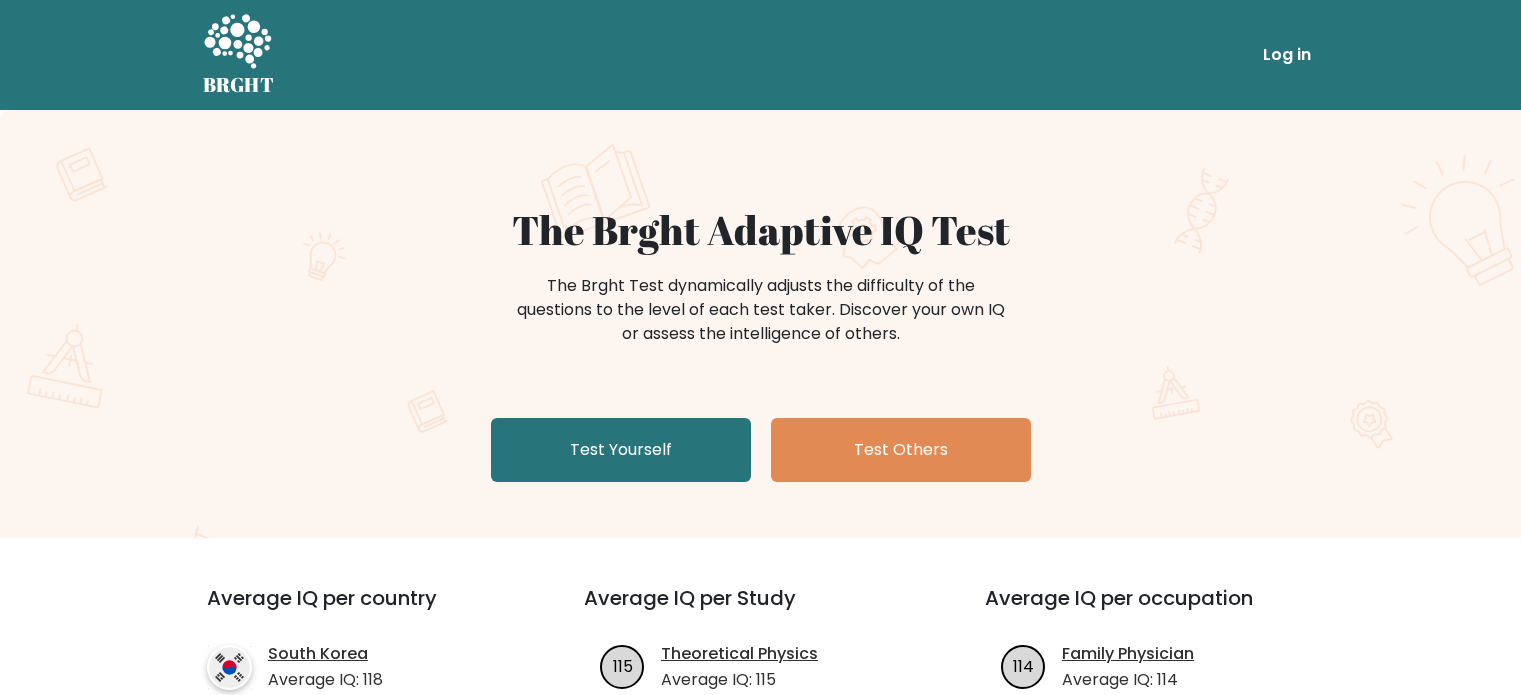 scroll, scrollTop: 0, scrollLeft: 0, axis: both 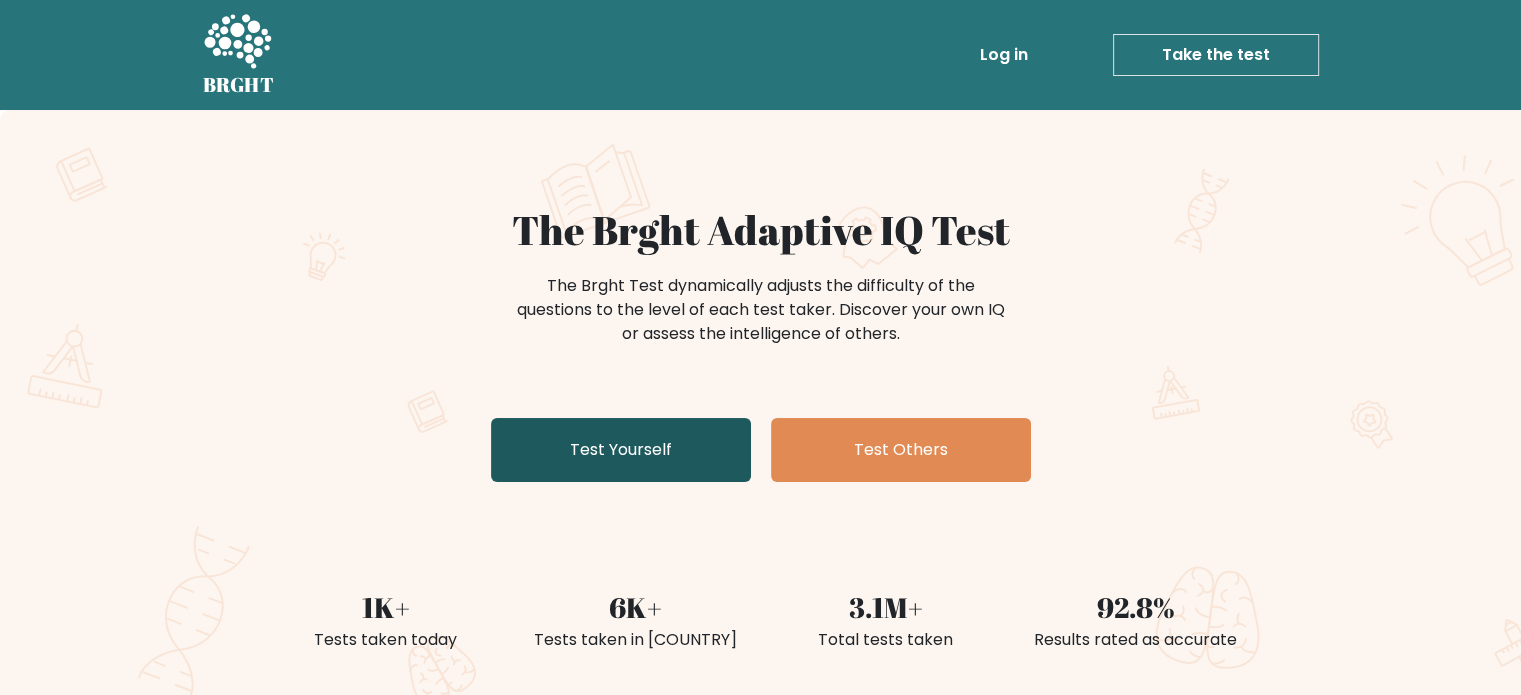 click on "Test Yourself" at bounding box center (621, 450) 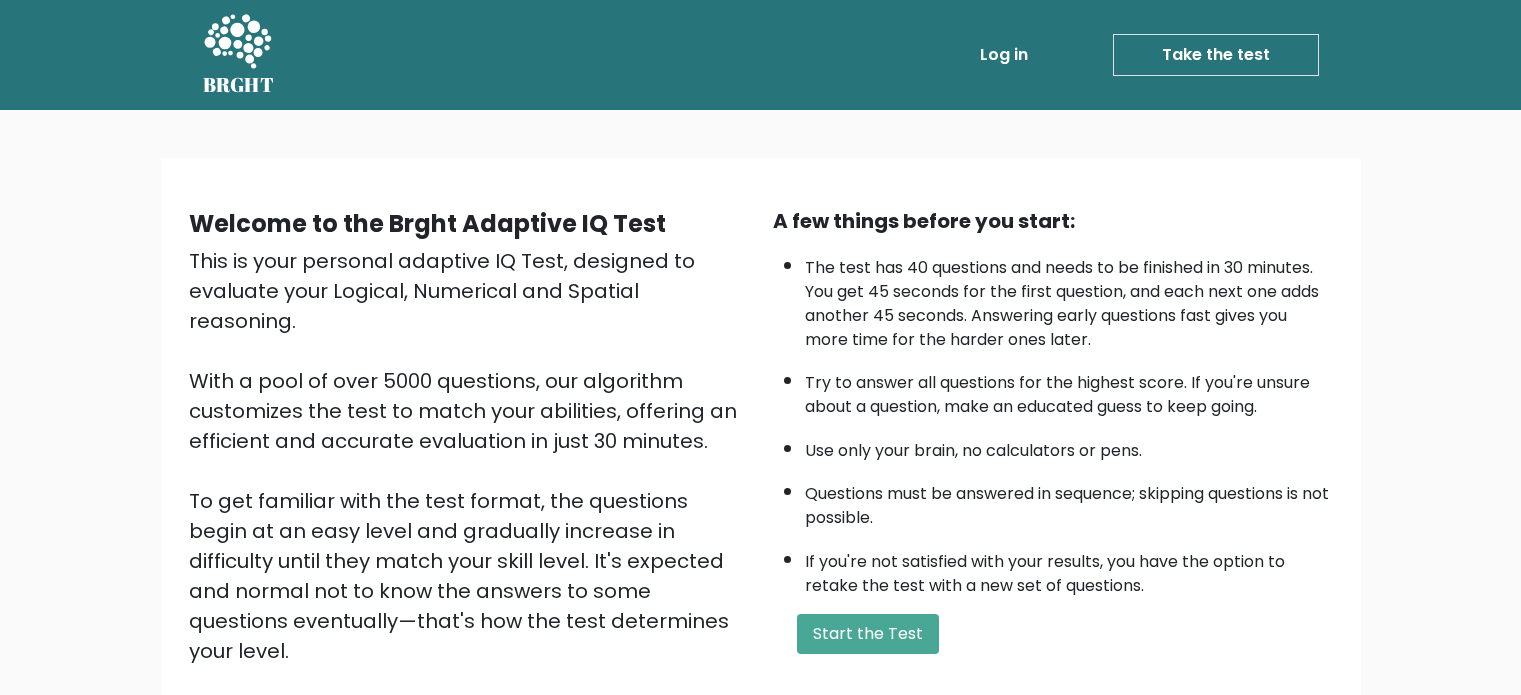 scroll, scrollTop: 0, scrollLeft: 0, axis: both 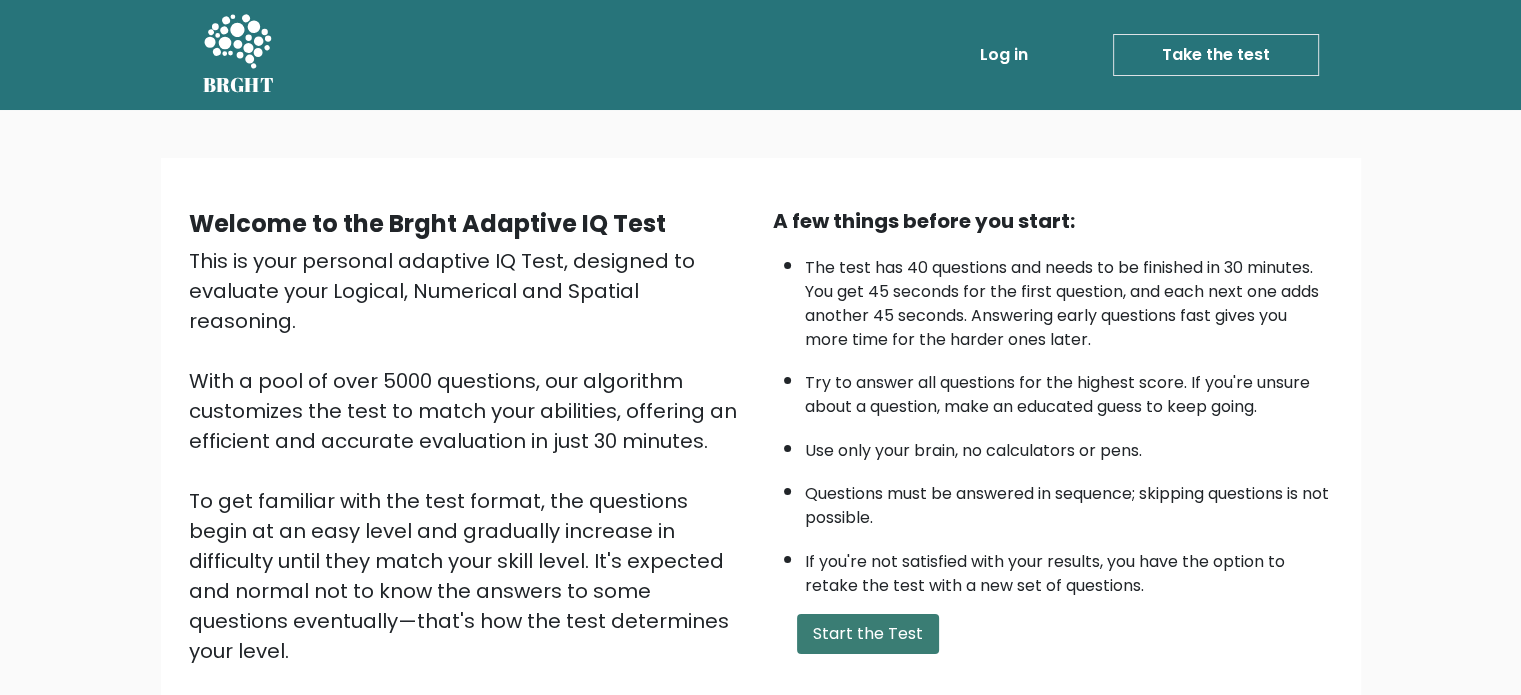 click on "Start the Test" at bounding box center (868, 634) 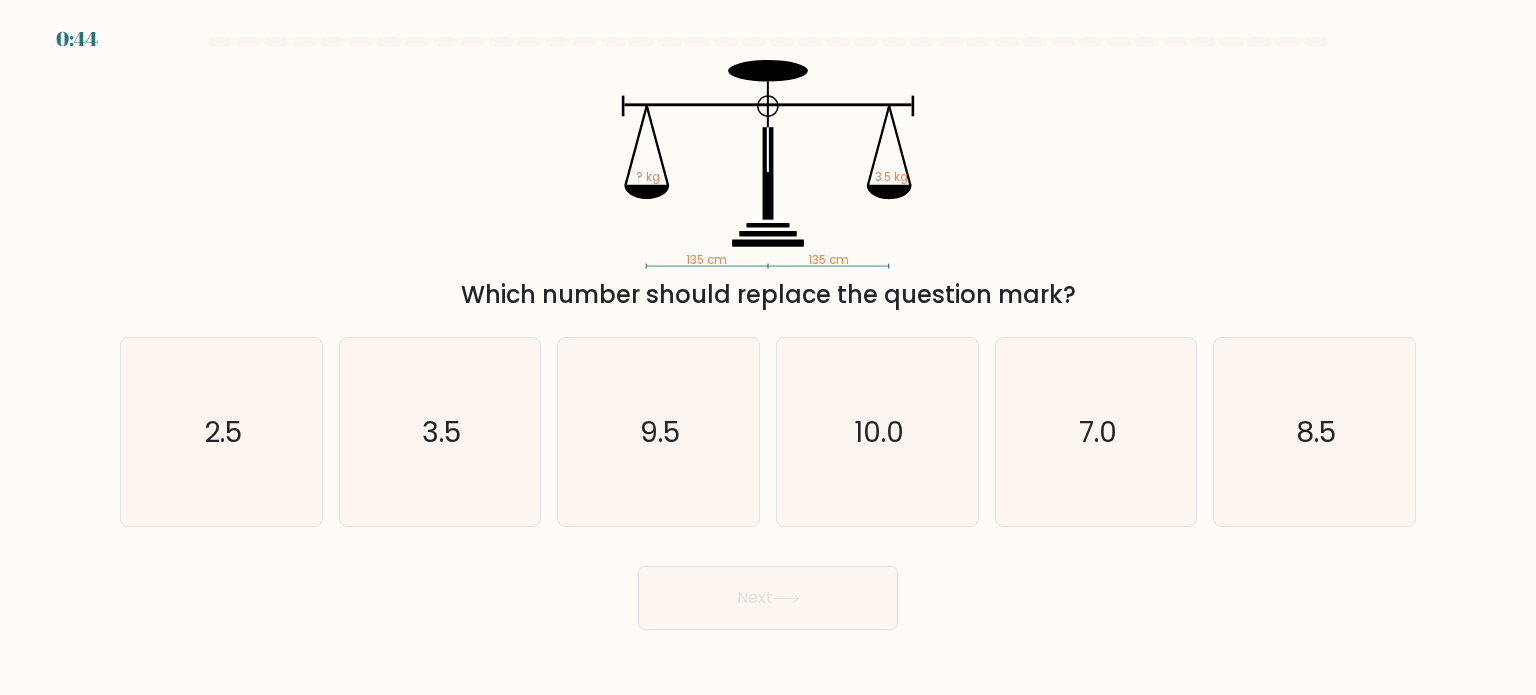 scroll, scrollTop: 0, scrollLeft: 0, axis: both 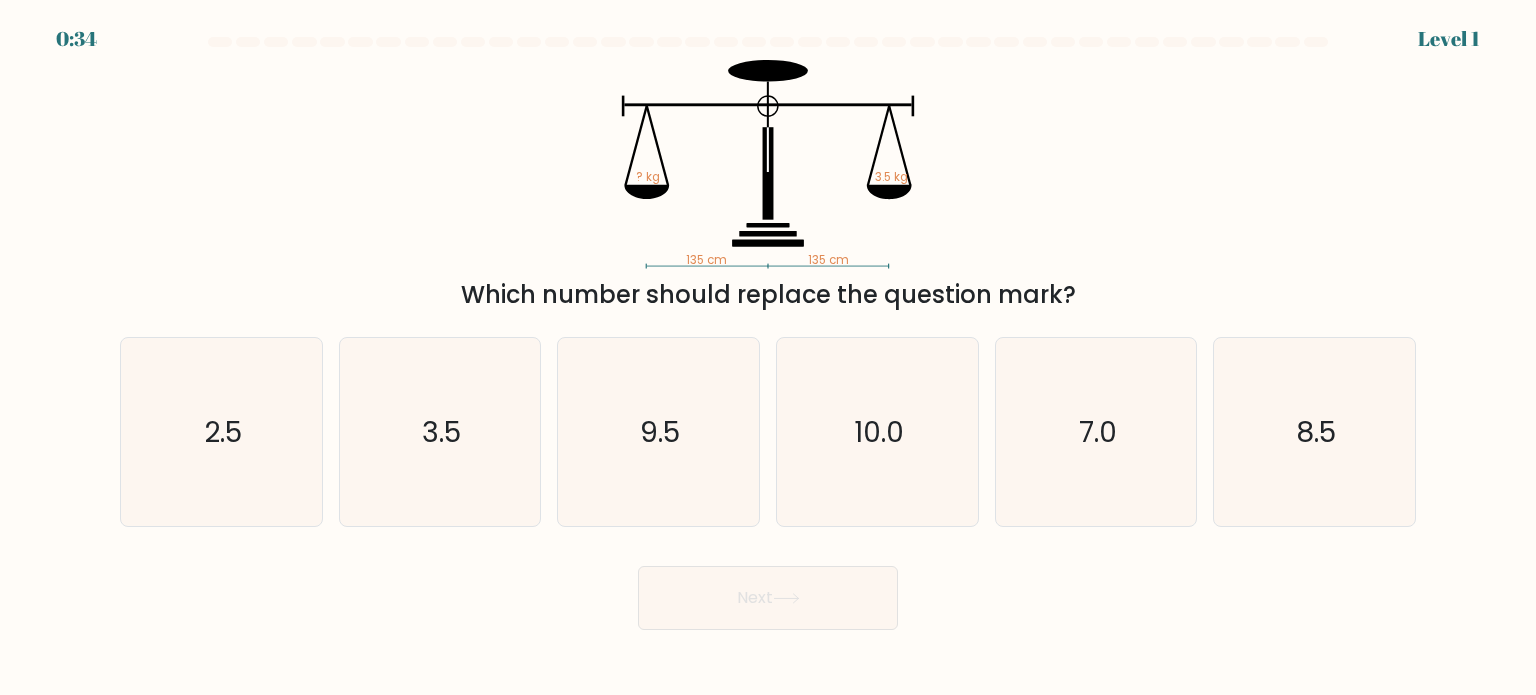 drag, startPoint x: 1535, startPoint y: 1, endPoint x: 1097, endPoint y: 101, distance: 449.2705 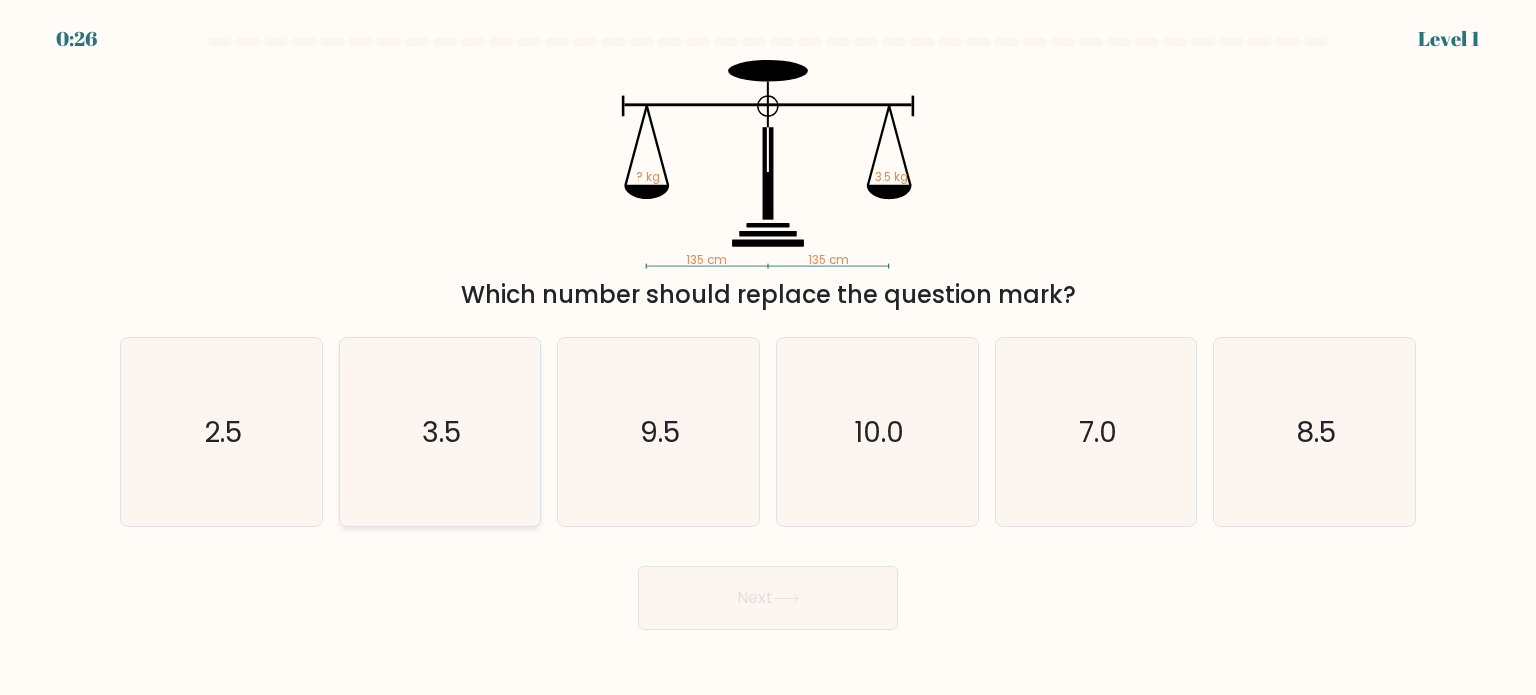 click on "3.5" 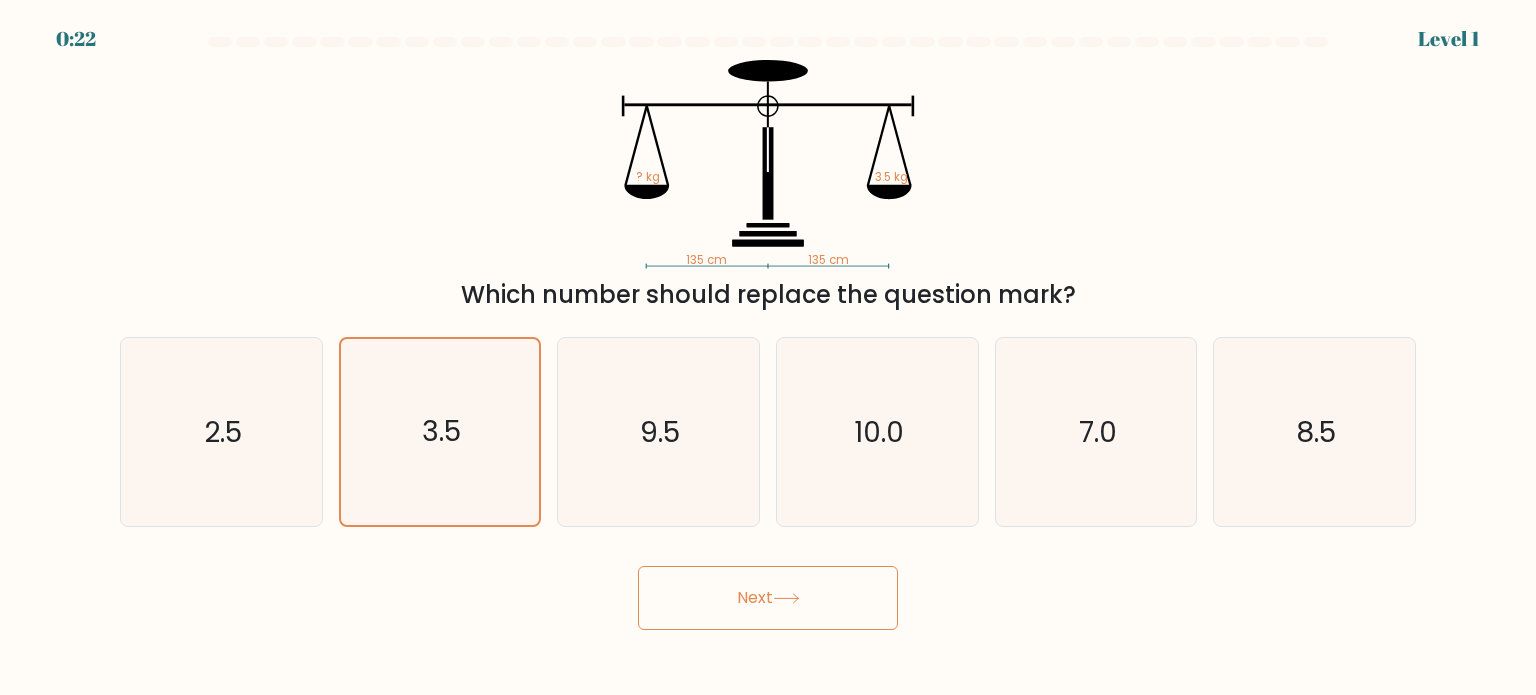 click on "Next" at bounding box center [768, 598] 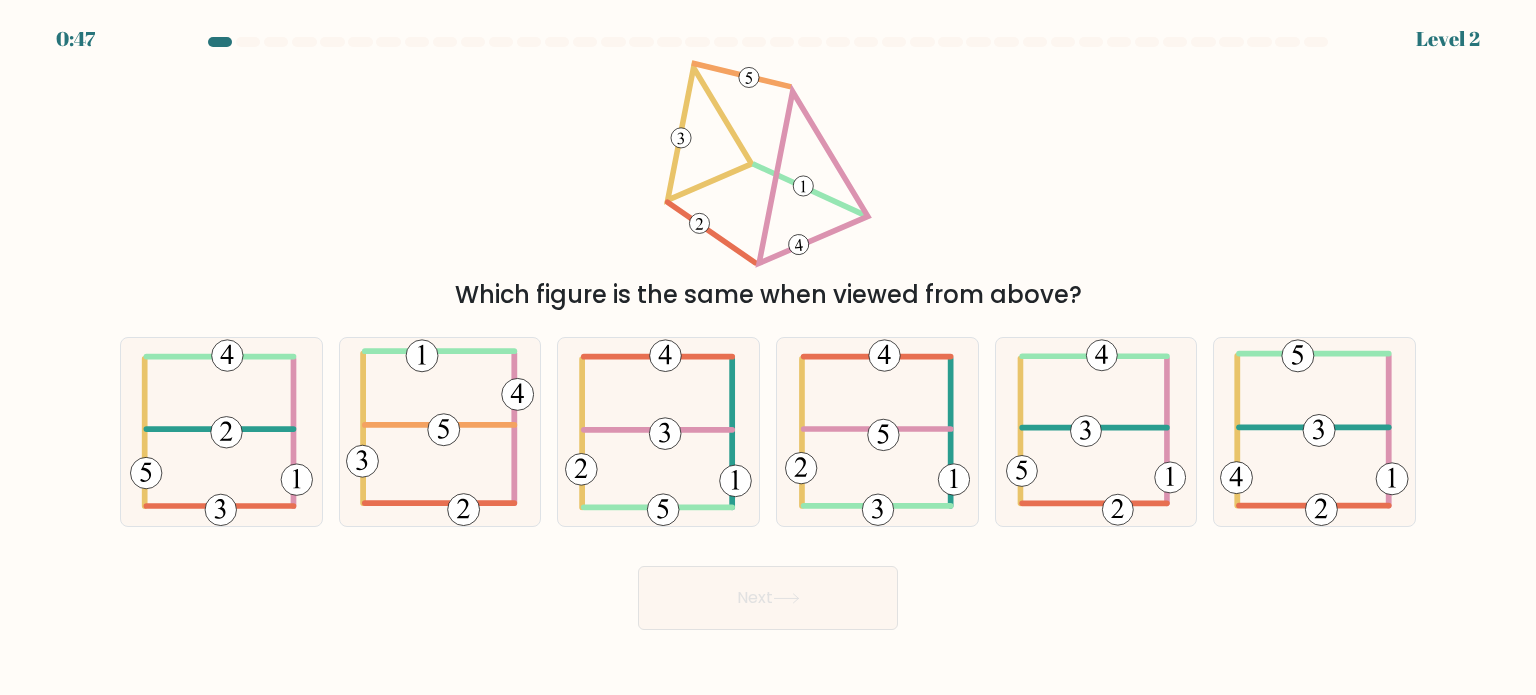 drag, startPoint x: 1535, startPoint y: 7, endPoint x: 1004, endPoint y: 156, distance: 551.50885 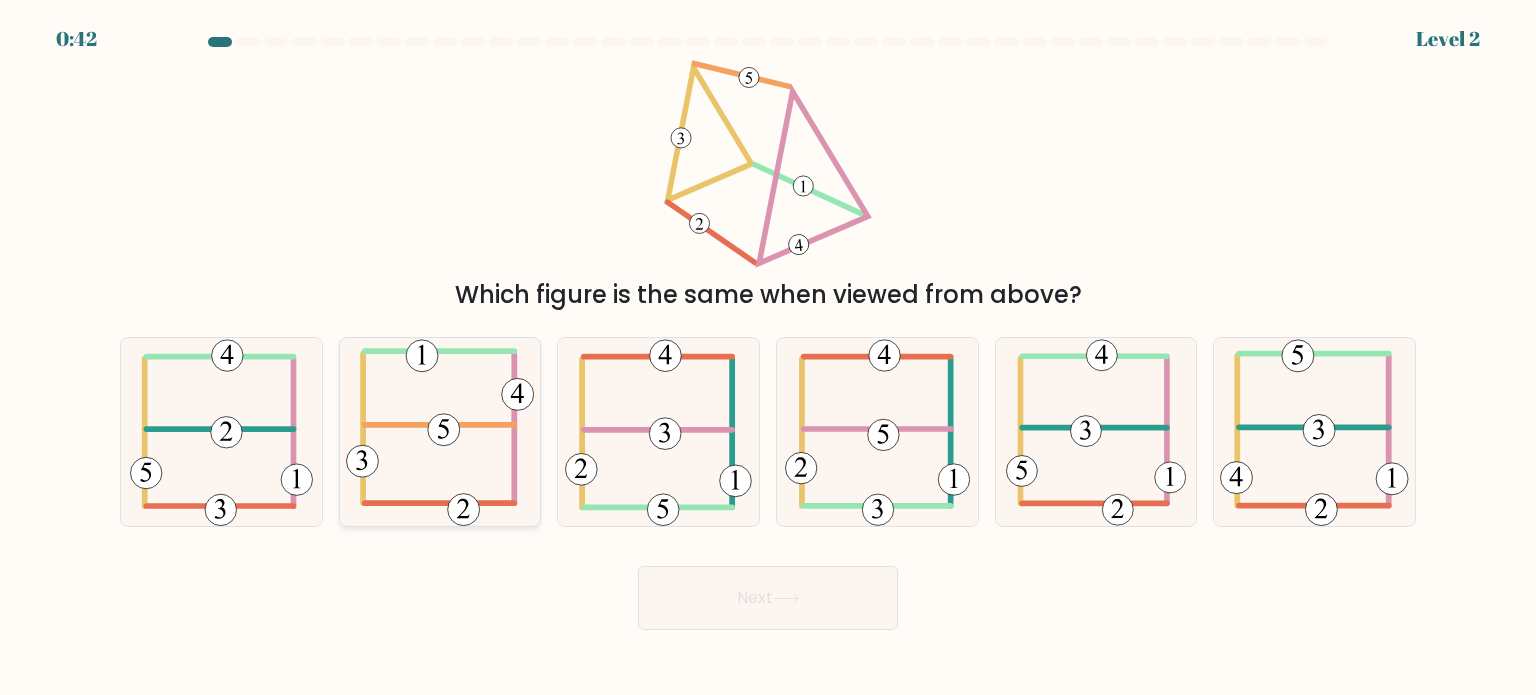 click 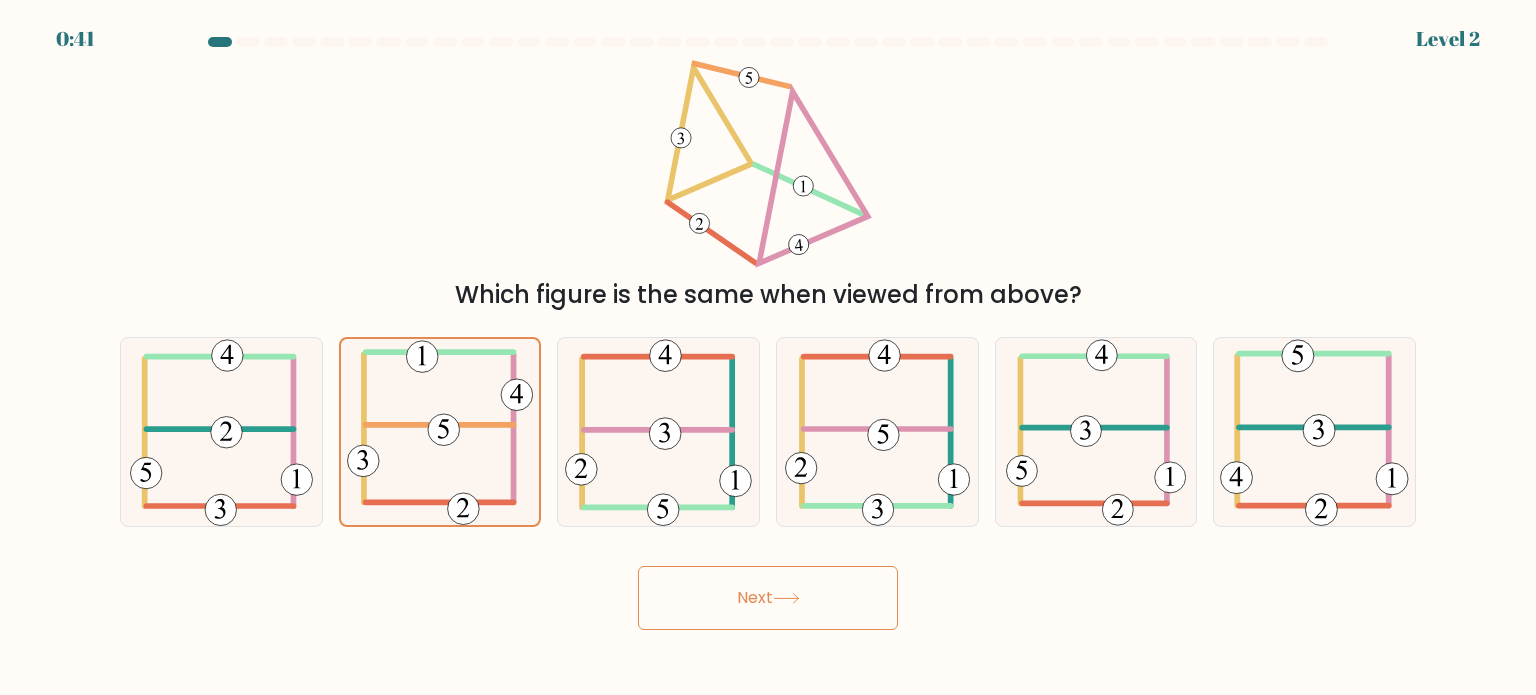 click on "Next" at bounding box center [768, 598] 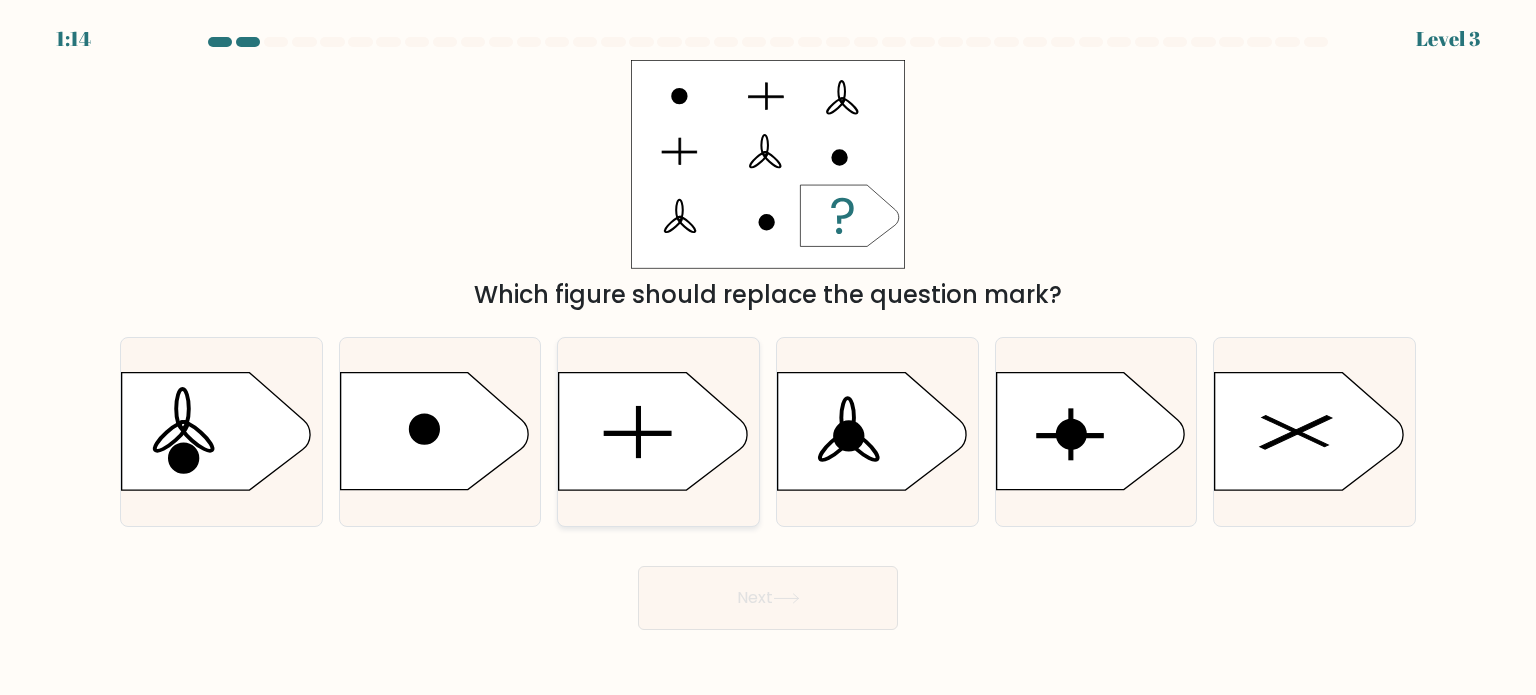 drag, startPoint x: 612, startPoint y: 431, endPoint x: 624, endPoint y: 447, distance: 20 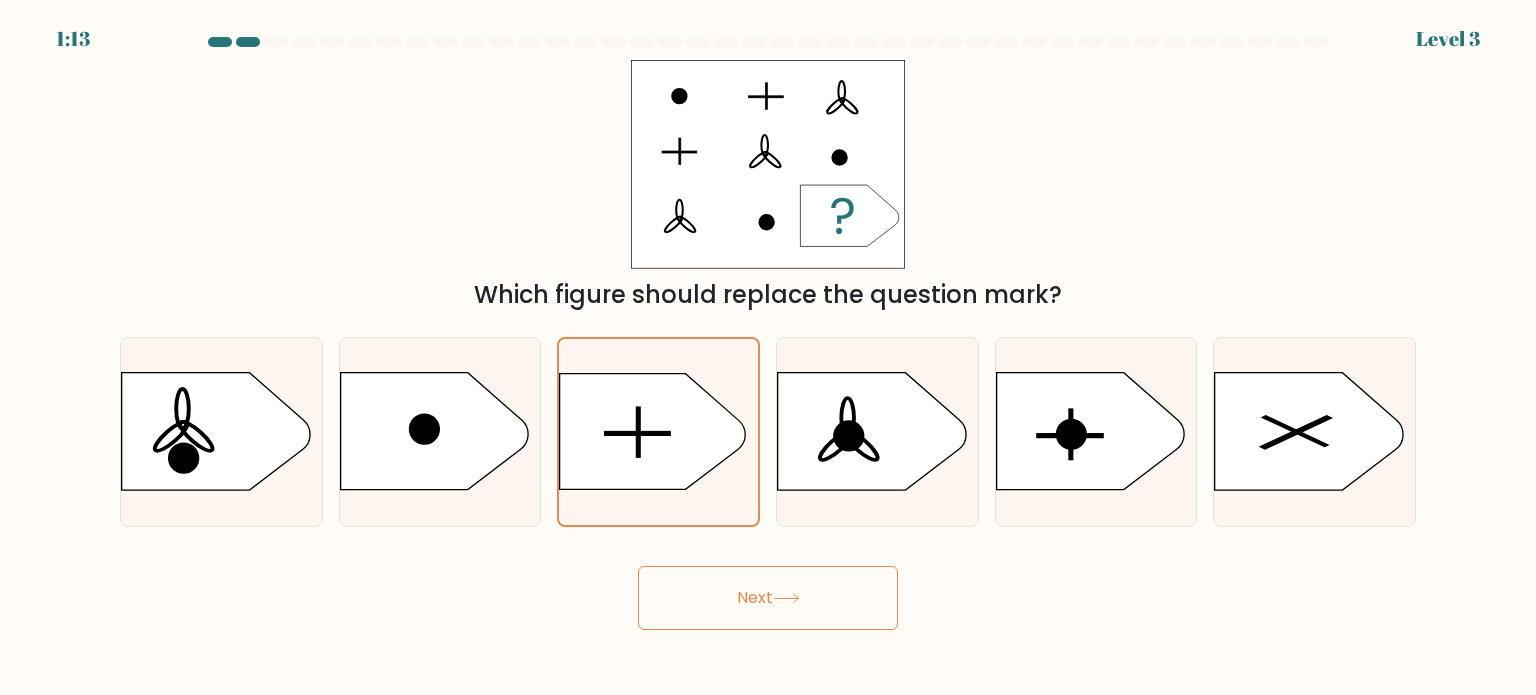 click on "Next" at bounding box center [768, 598] 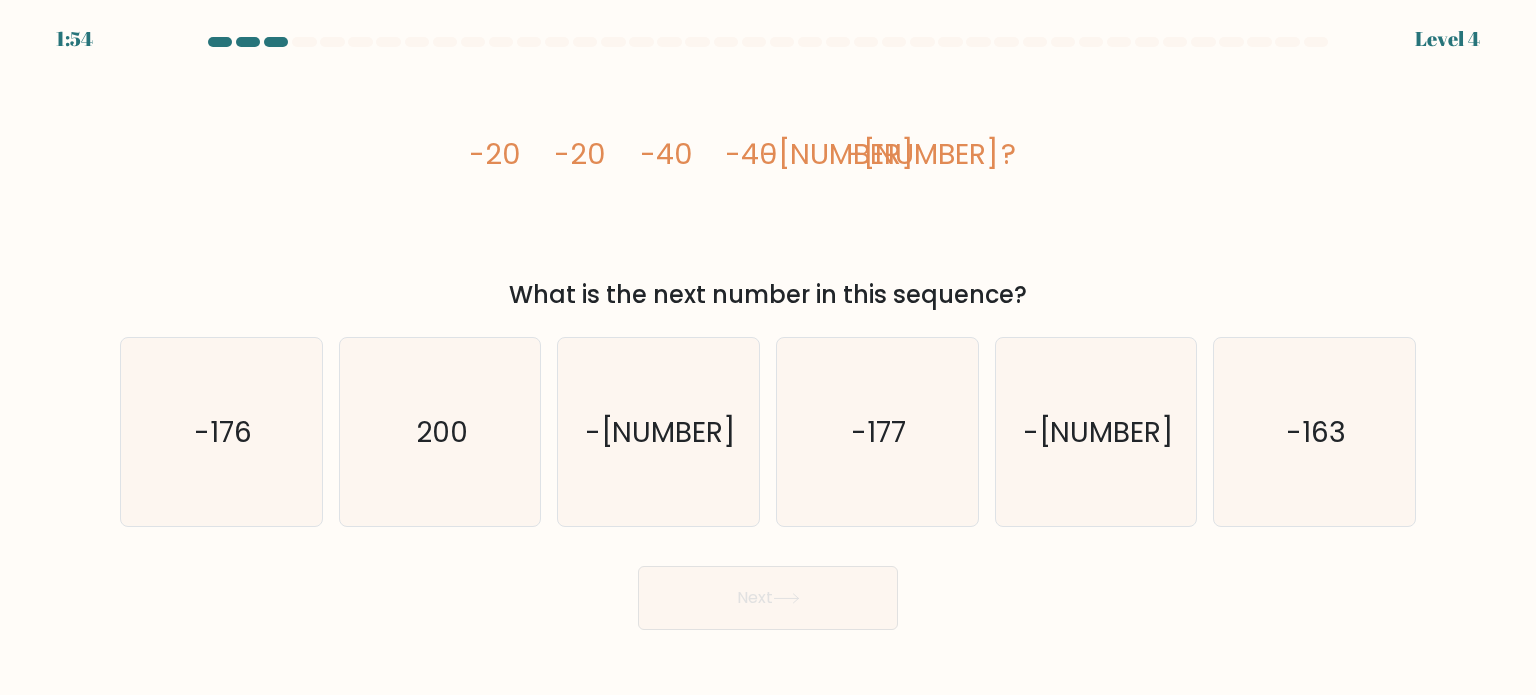 click 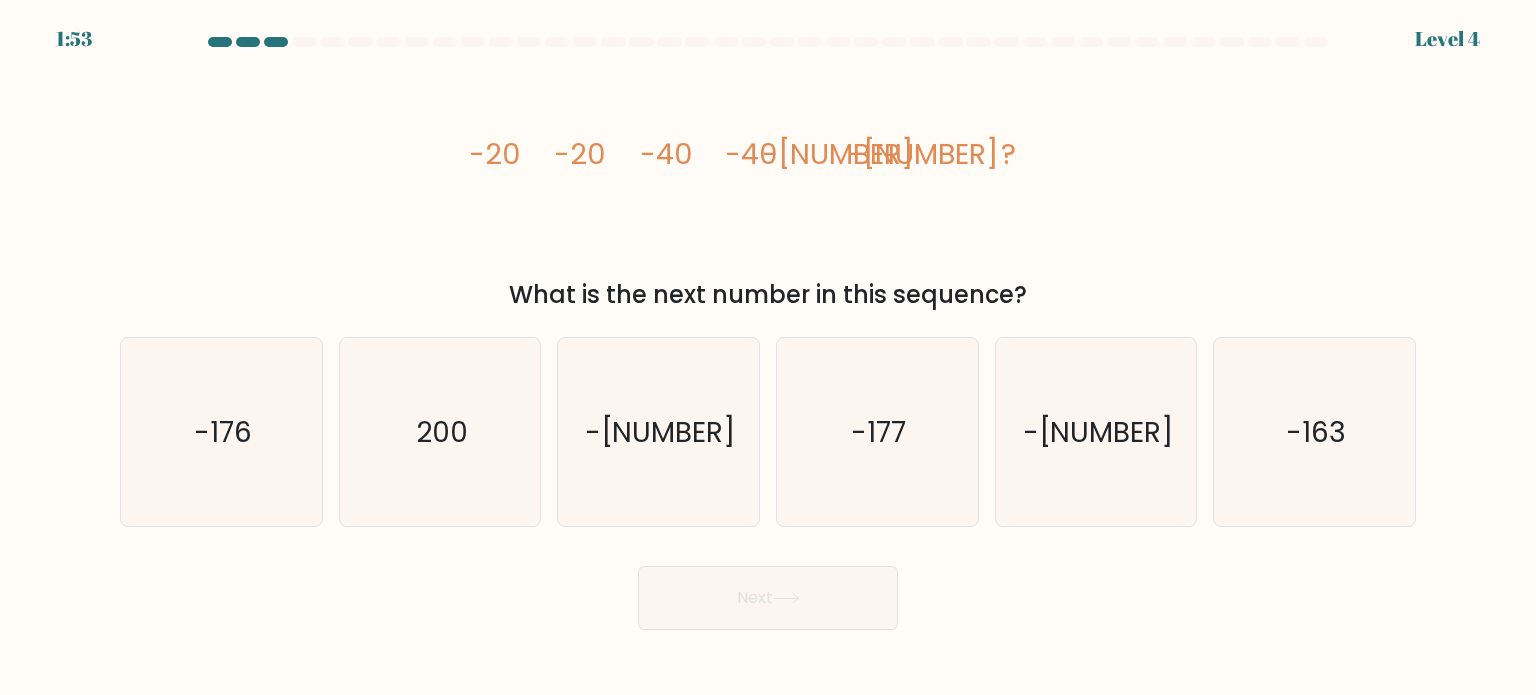 click on "image/svg+xml
[NUMBER]
[NUMBER]
[NUMBER]
[NUMBER]
[NUMBER]
[NUMBER]
?
What is the next number in this sequence?" at bounding box center [768, 186] 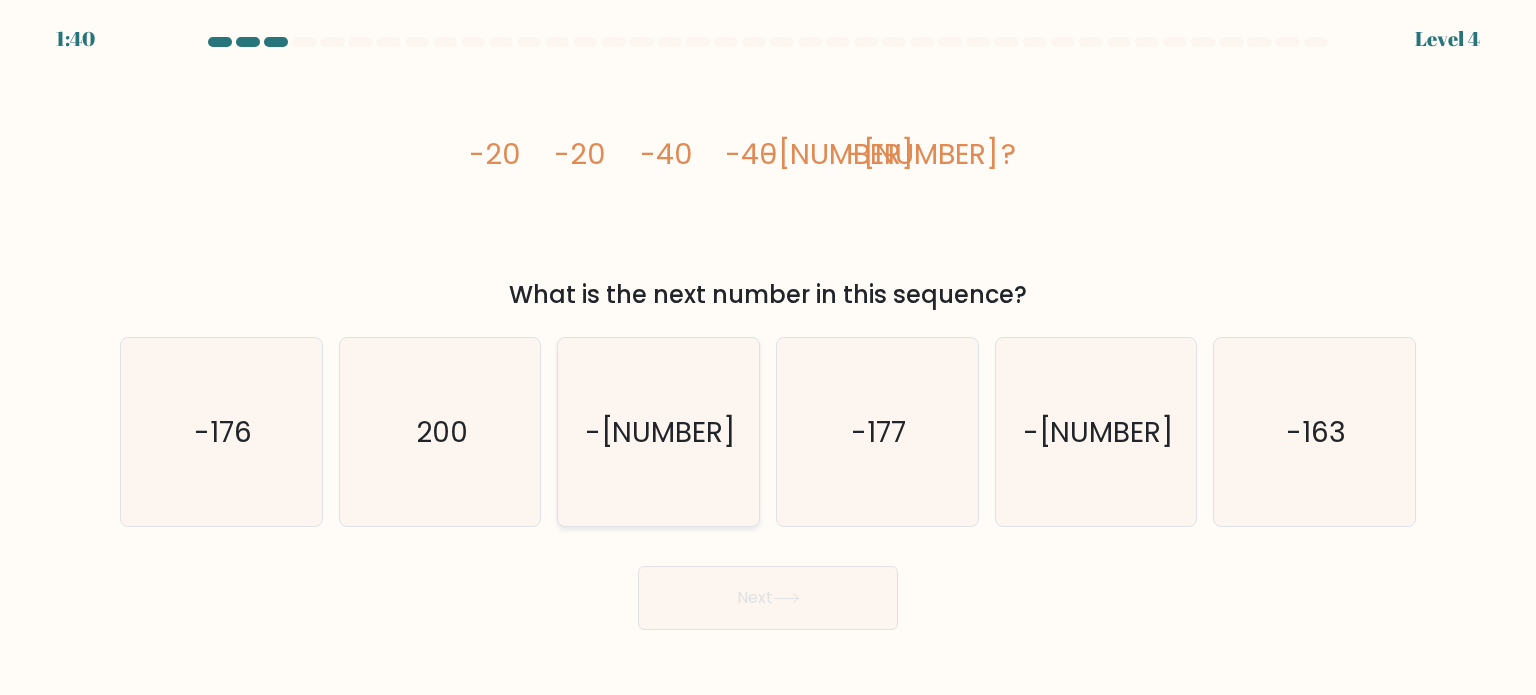 click on "-[NUMBER]" 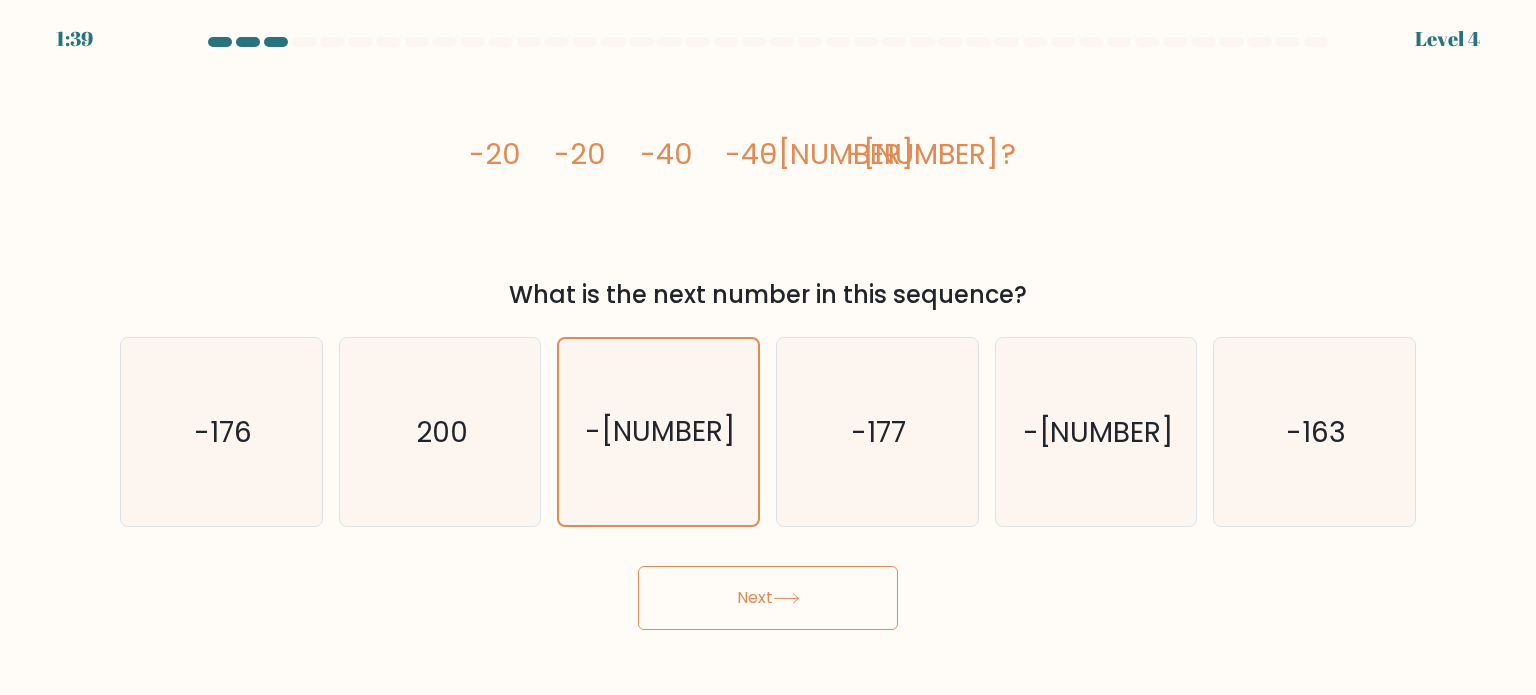 click on "Next" at bounding box center (768, 598) 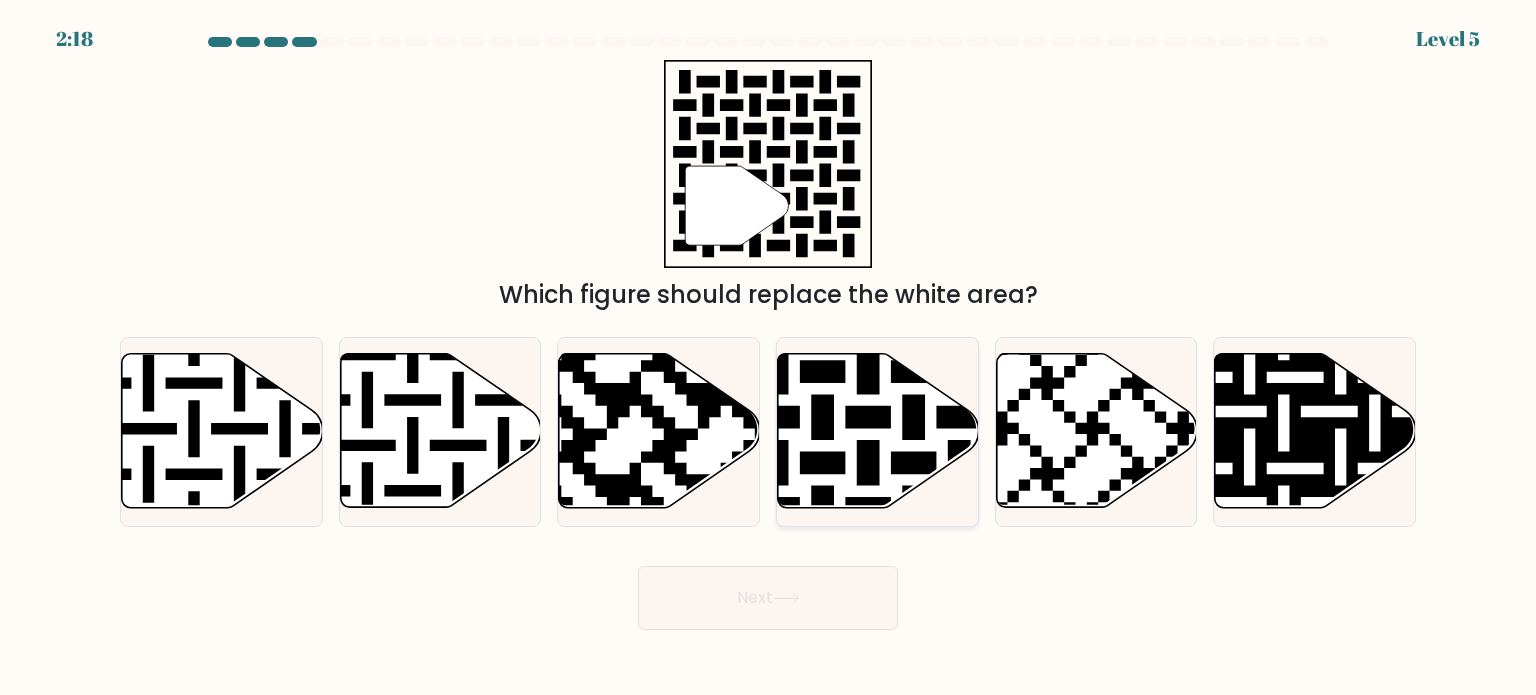 click 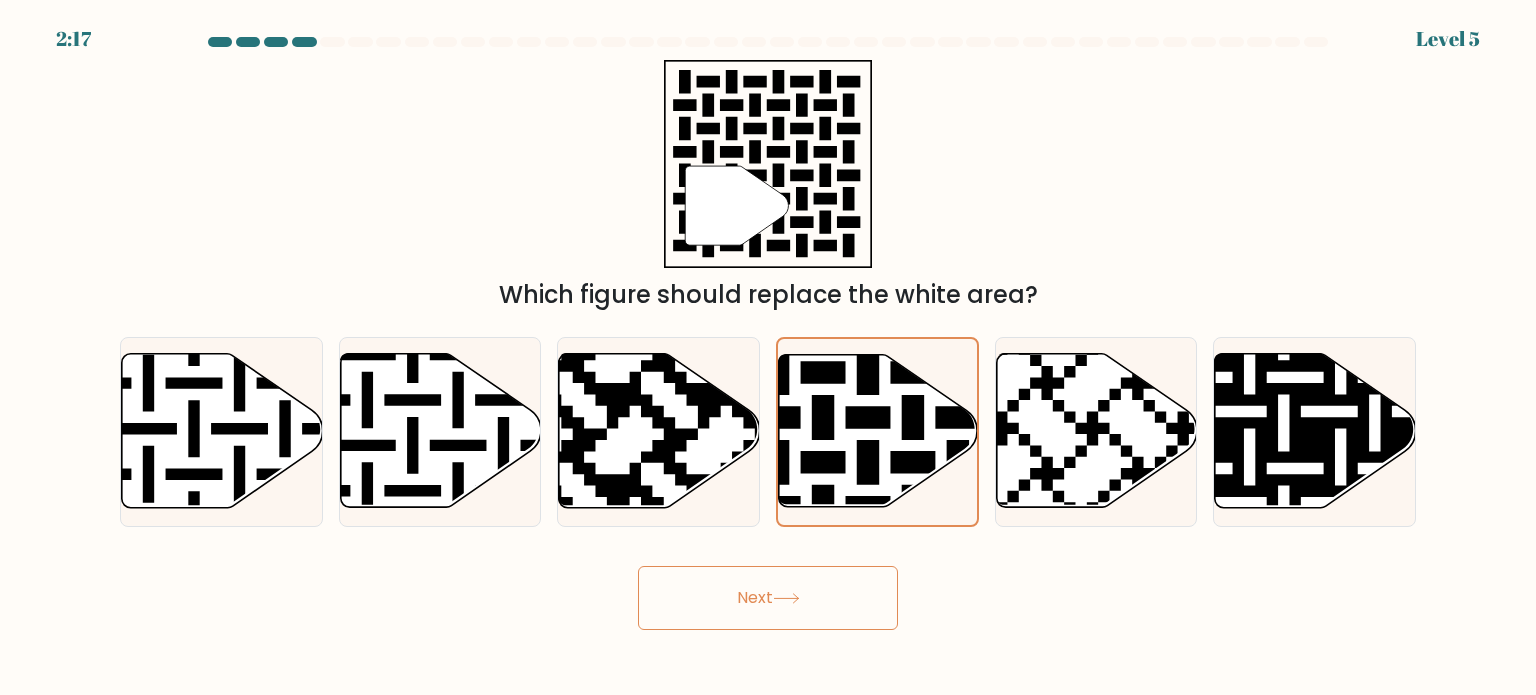 click on "Next" at bounding box center [768, 598] 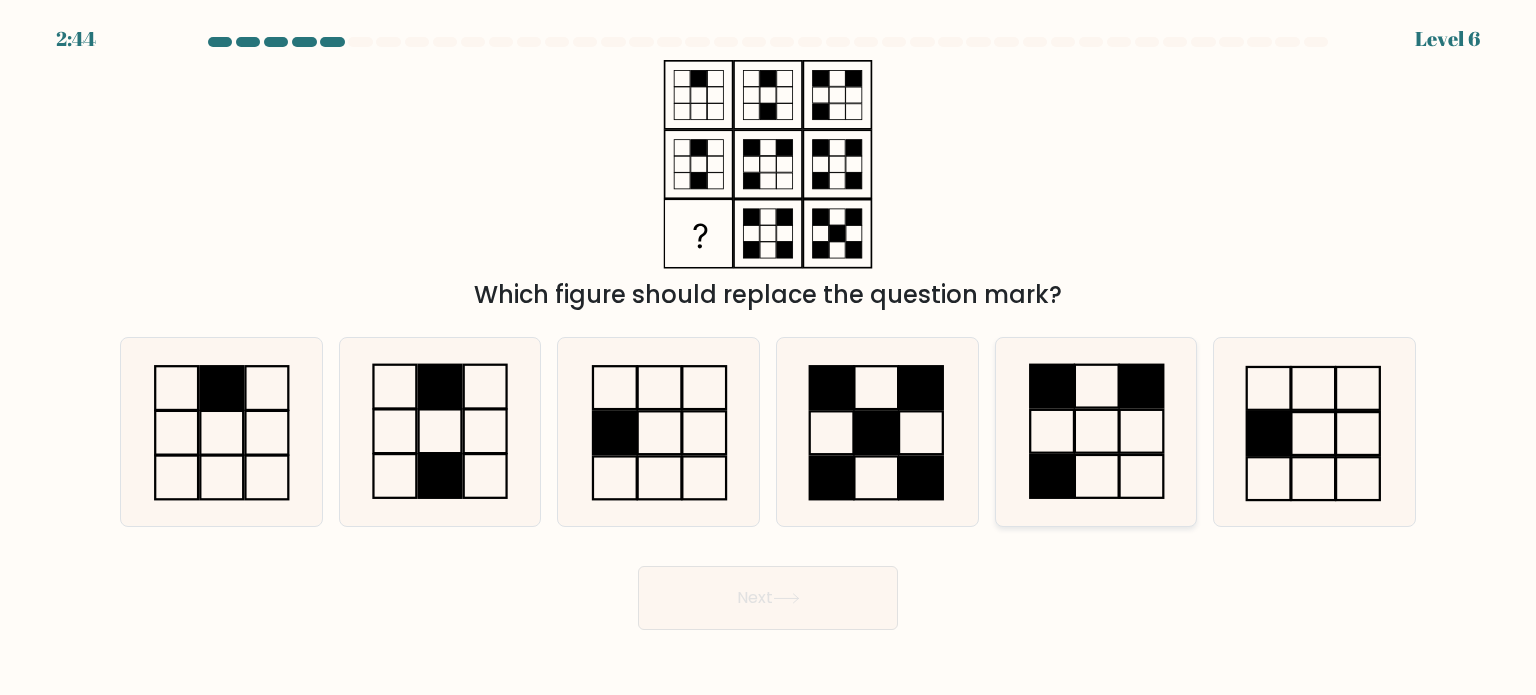 click 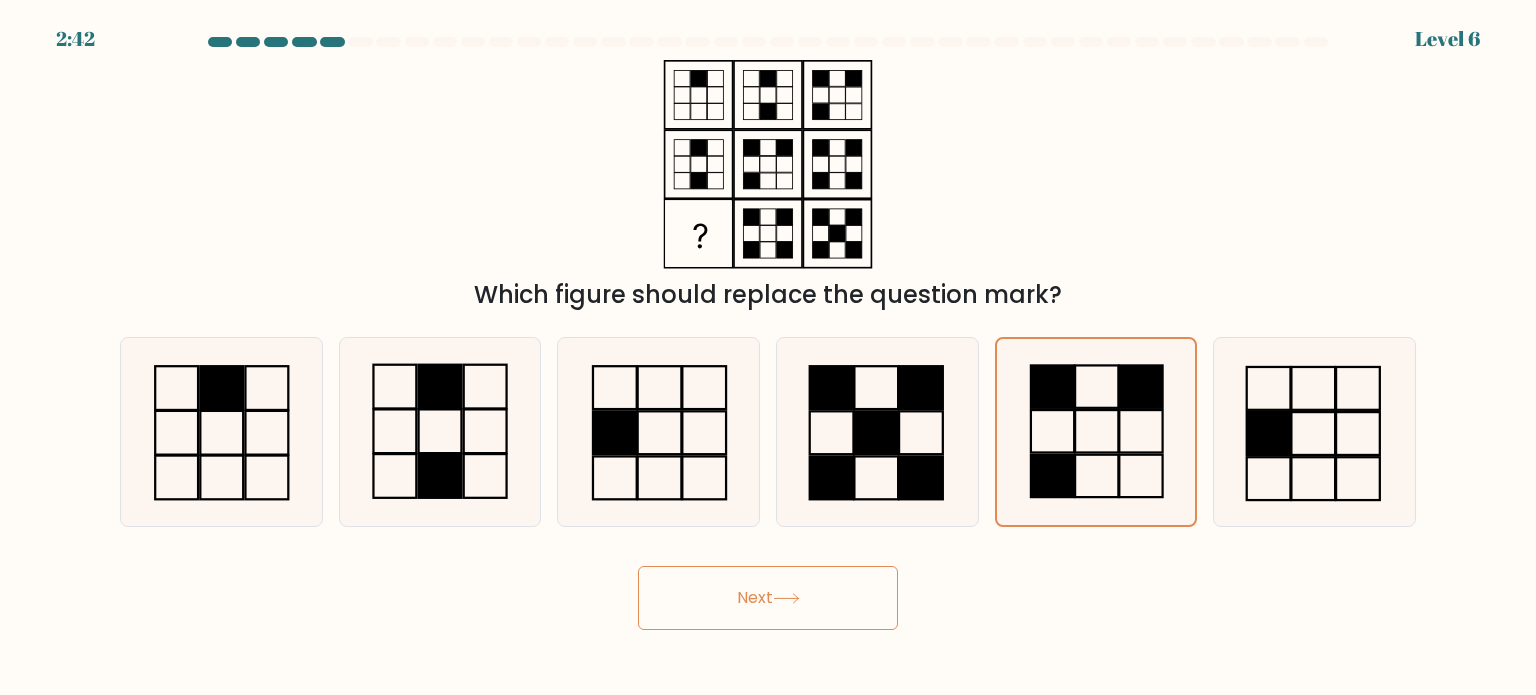 click on "Next" at bounding box center (768, 598) 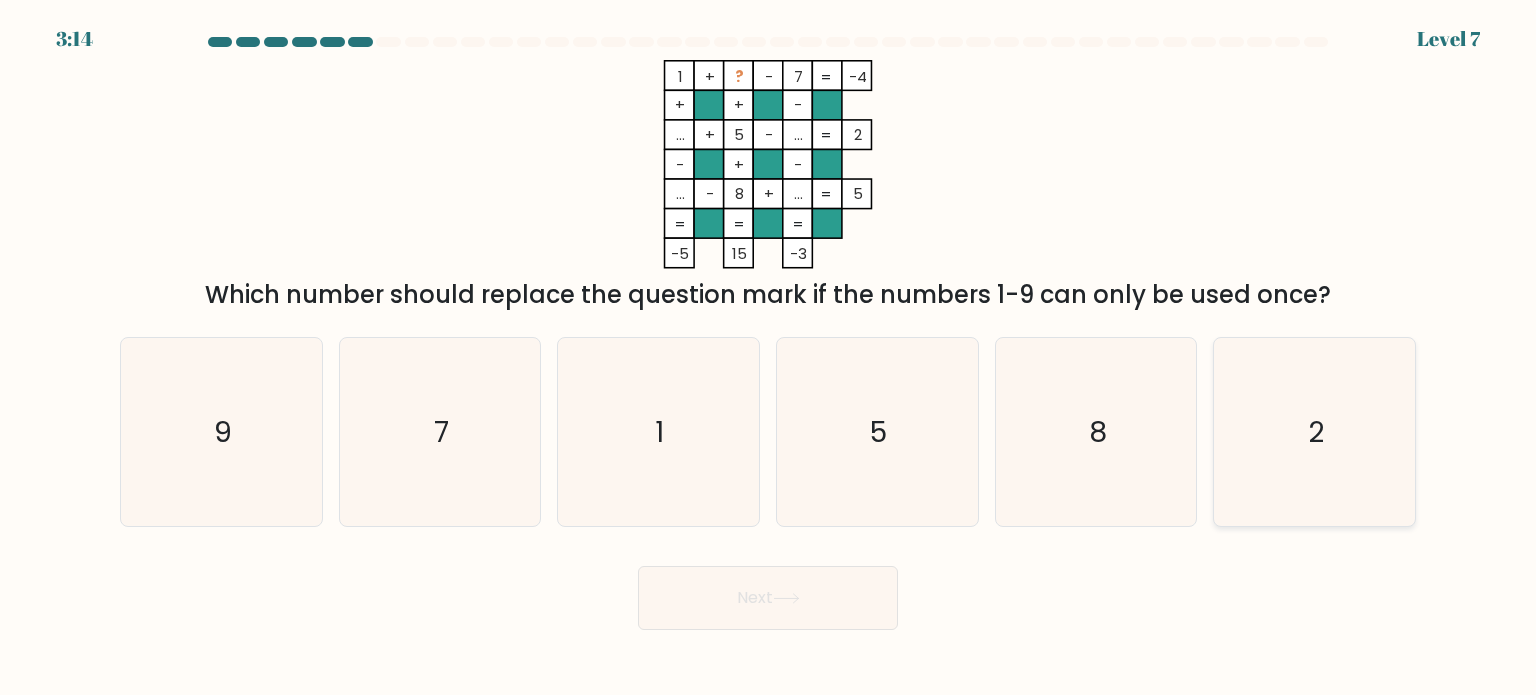 drag, startPoint x: 1345, startPoint y: 483, endPoint x: 1292, endPoint y: 470, distance: 54.571056 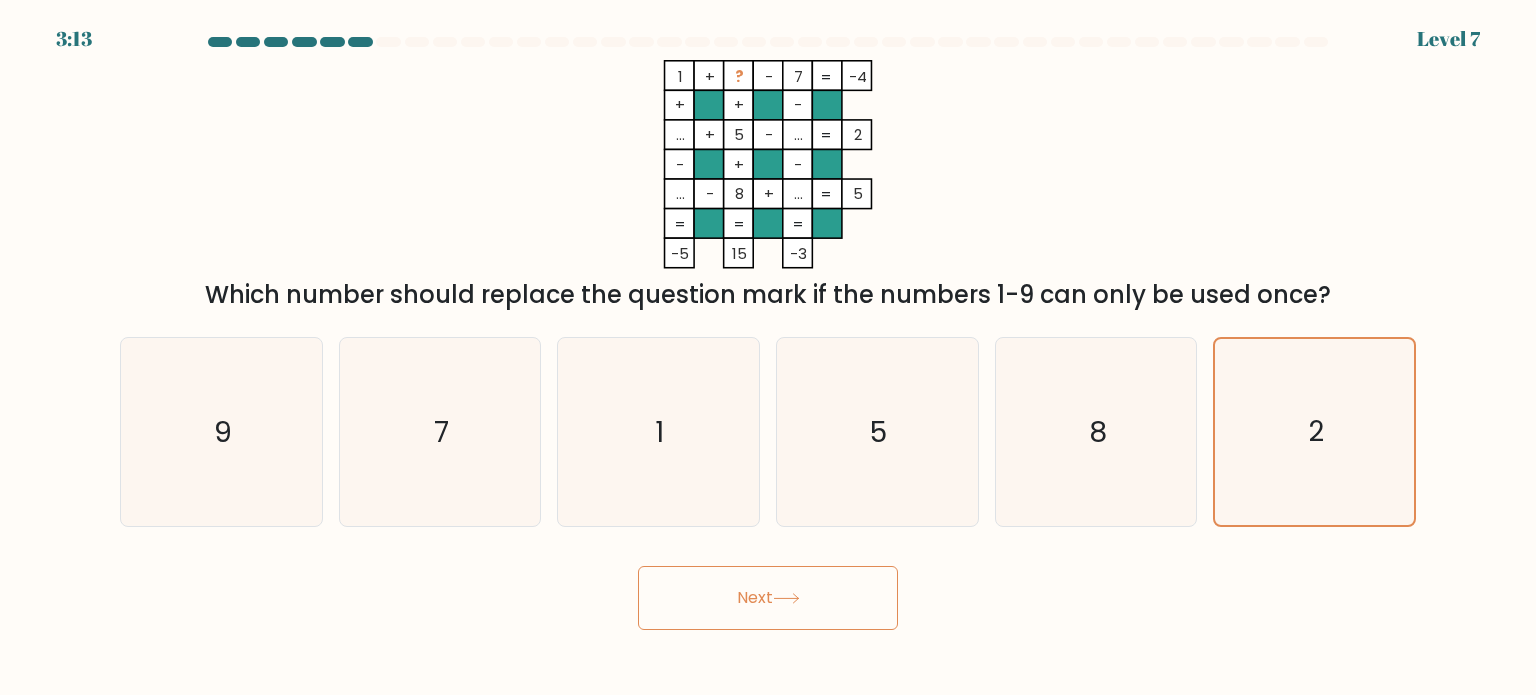 click on "Next" at bounding box center [768, 598] 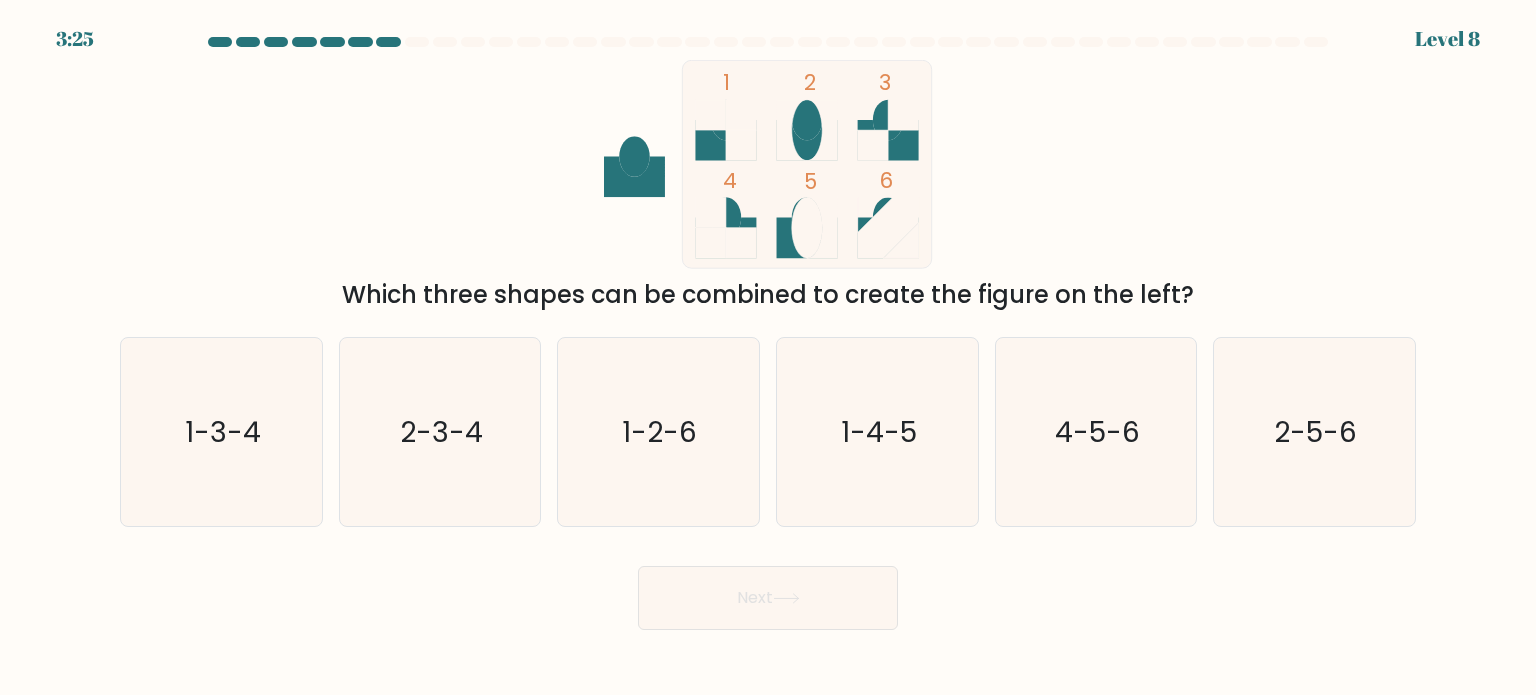 type 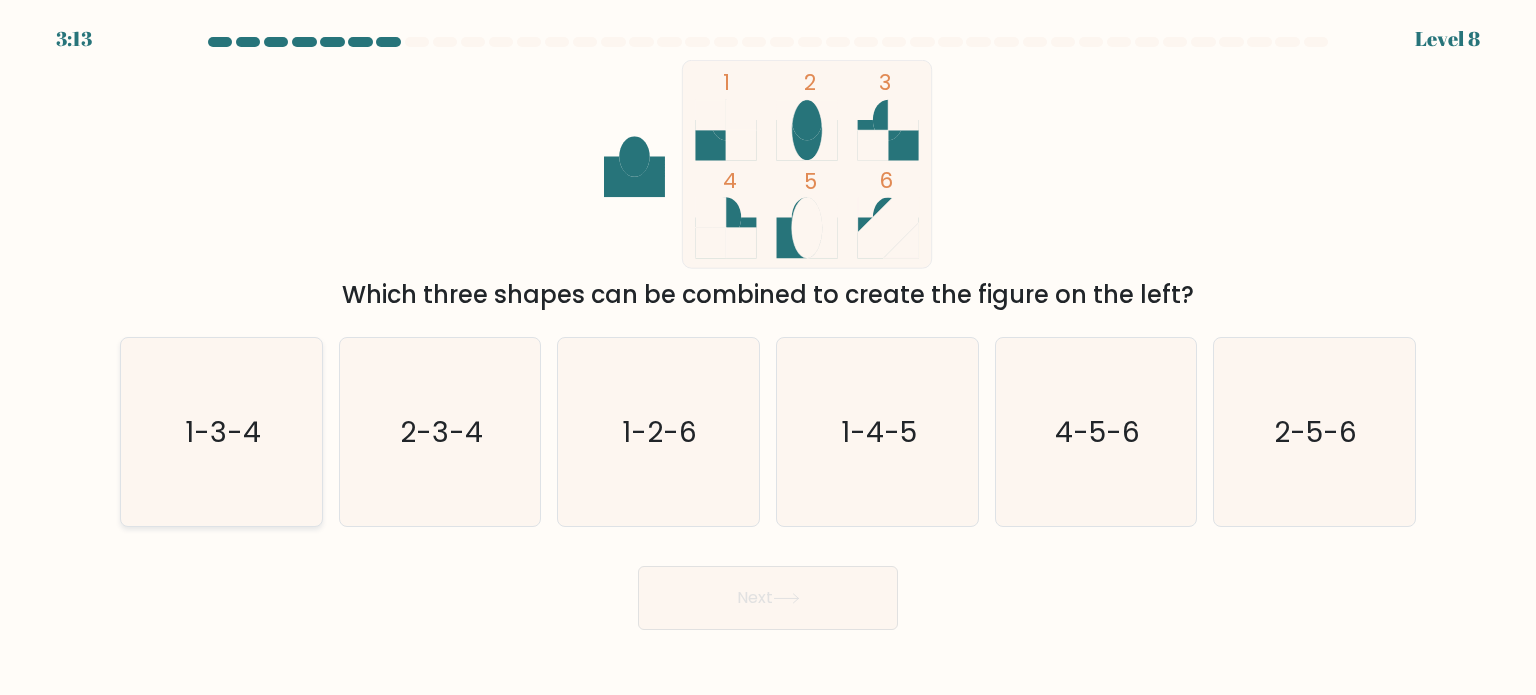click on "1-3-4" 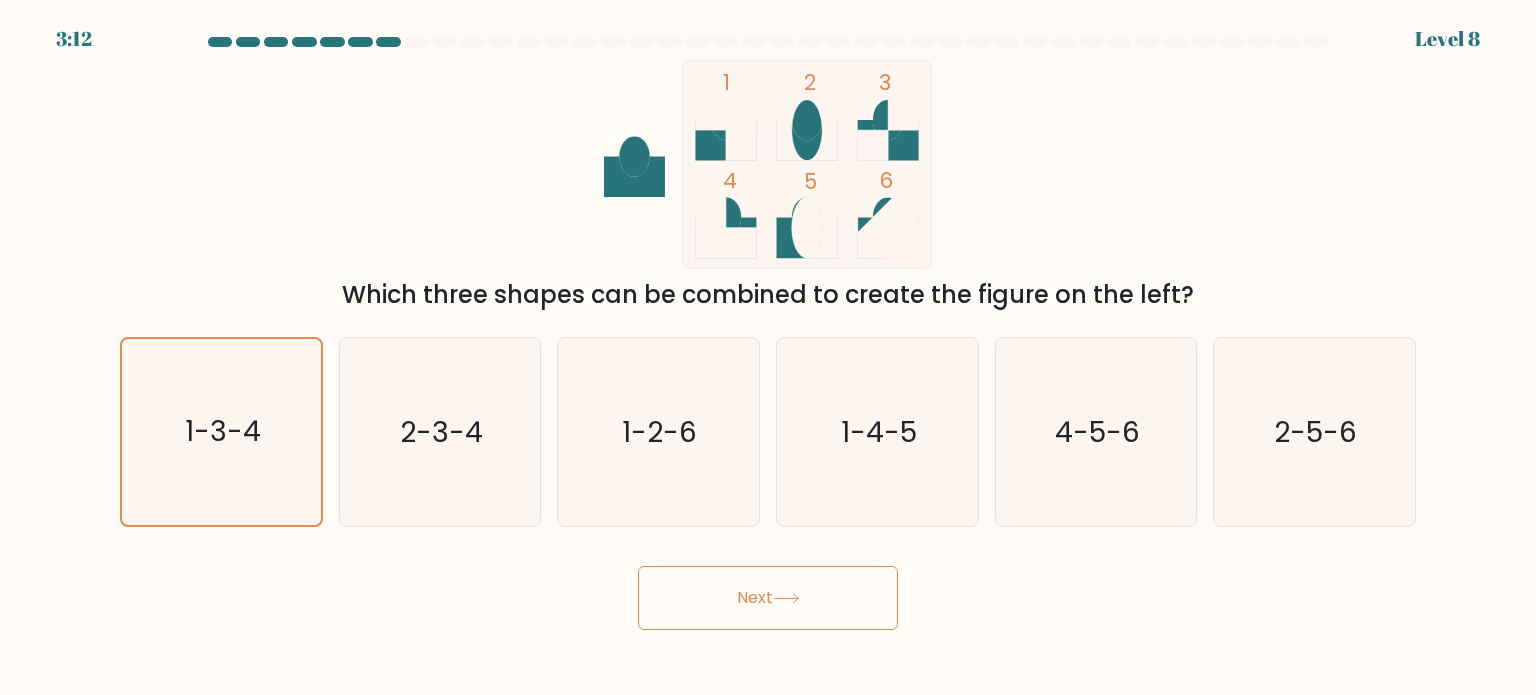 click on "Next" at bounding box center [768, 598] 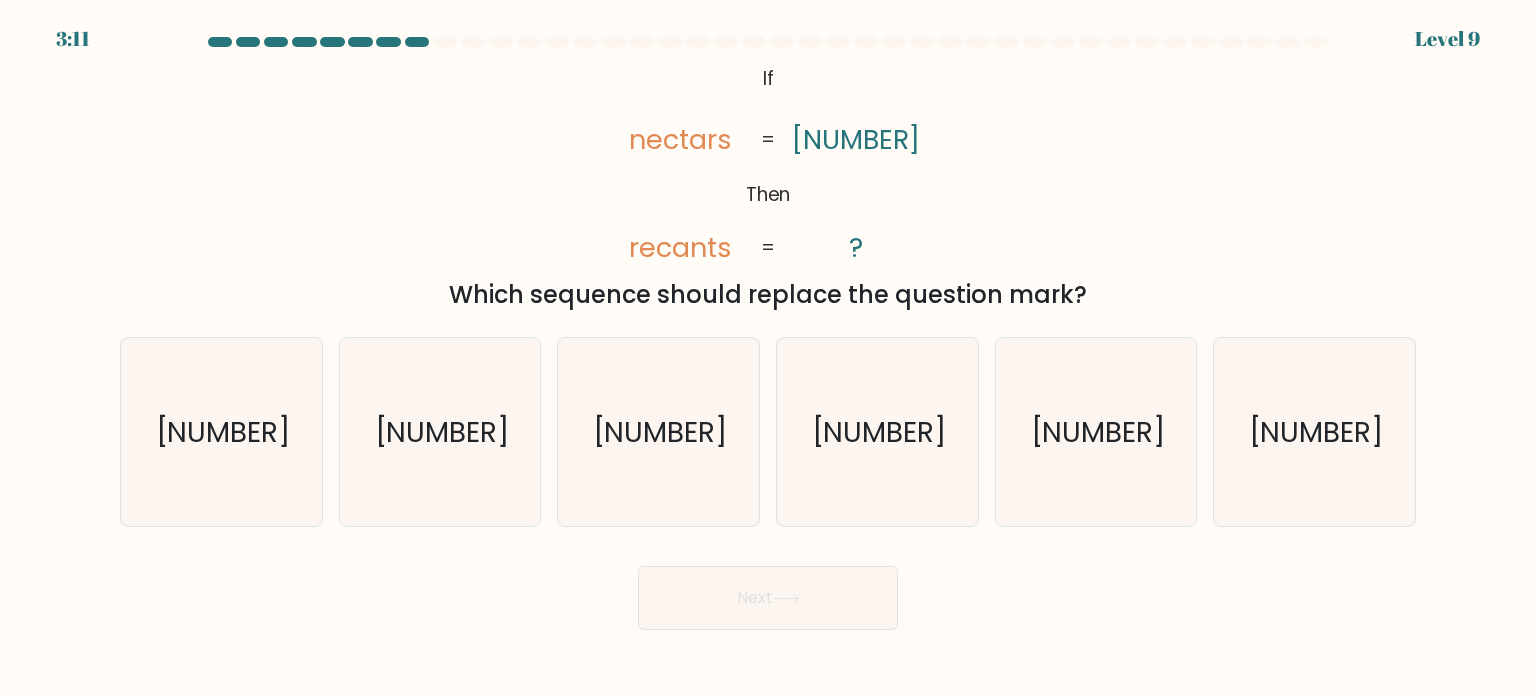 type 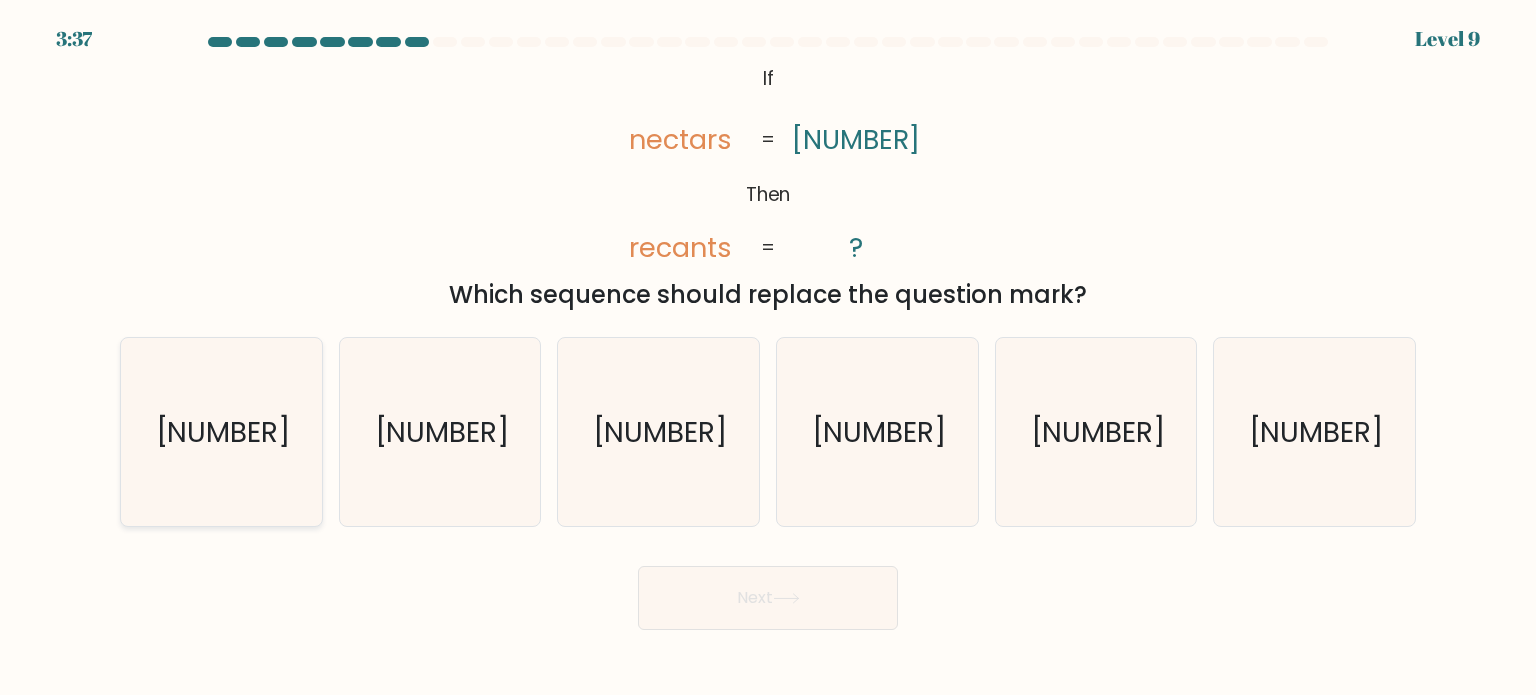 drag, startPoint x: 251, startPoint y: 490, endPoint x: 237, endPoint y: 490, distance: 14 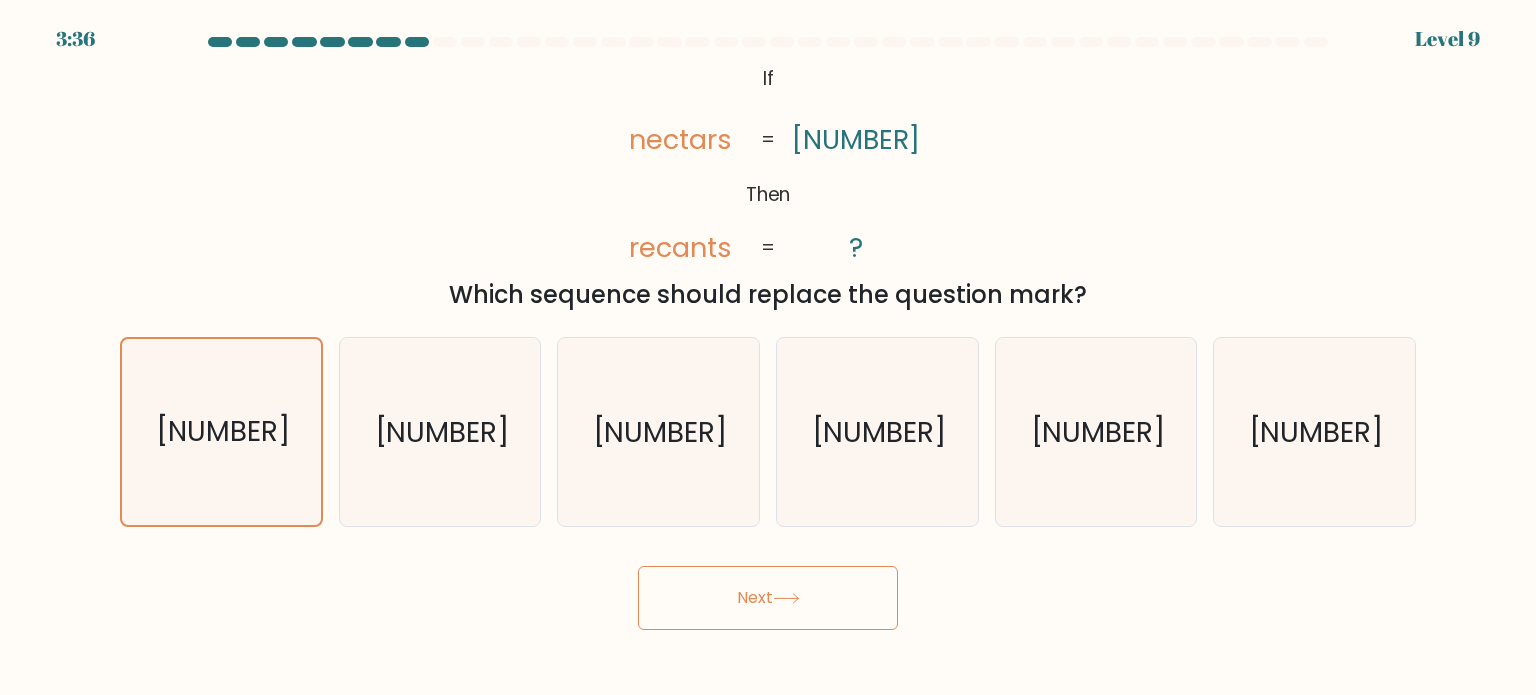 click on "Next" at bounding box center (768, 598) 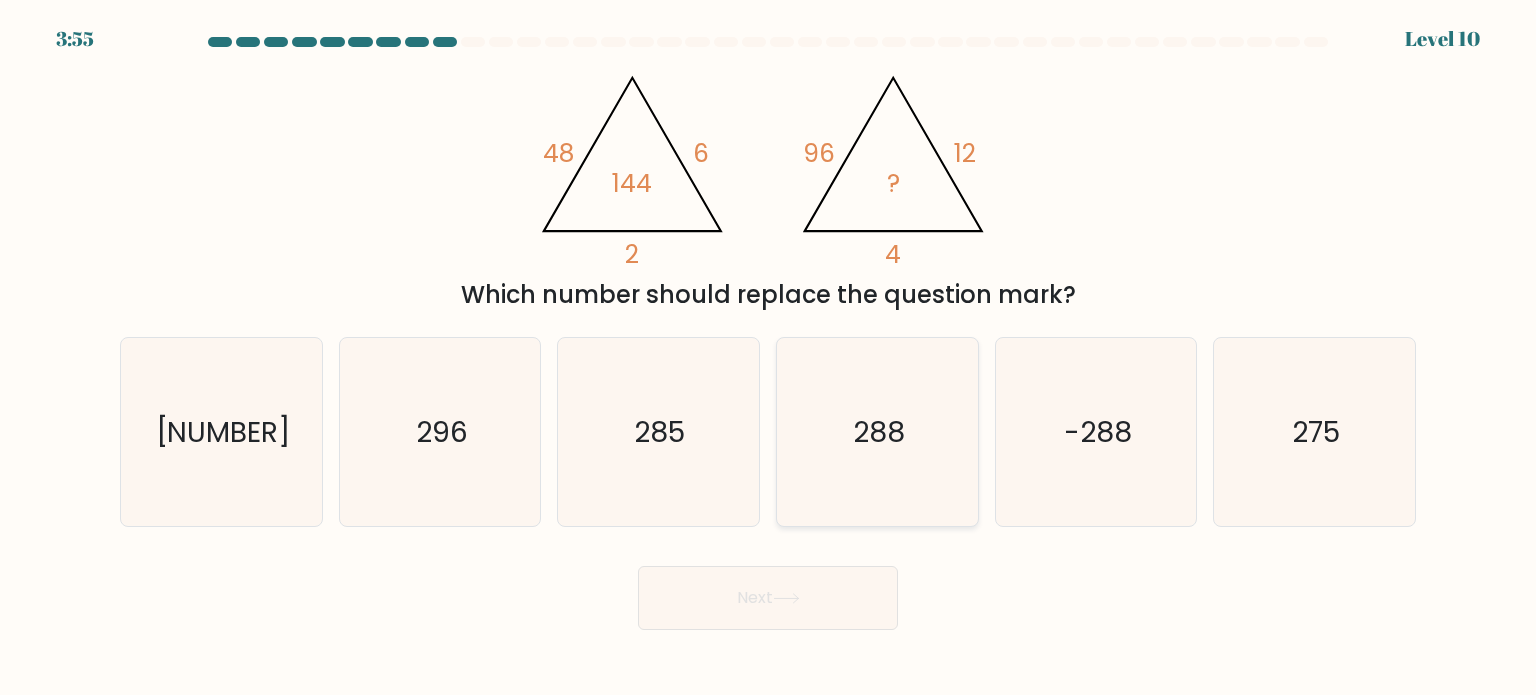 drag, startPoint x: 801, startPoint y: 443, endPoint x: 812, endPoint y: 443, distance: 11 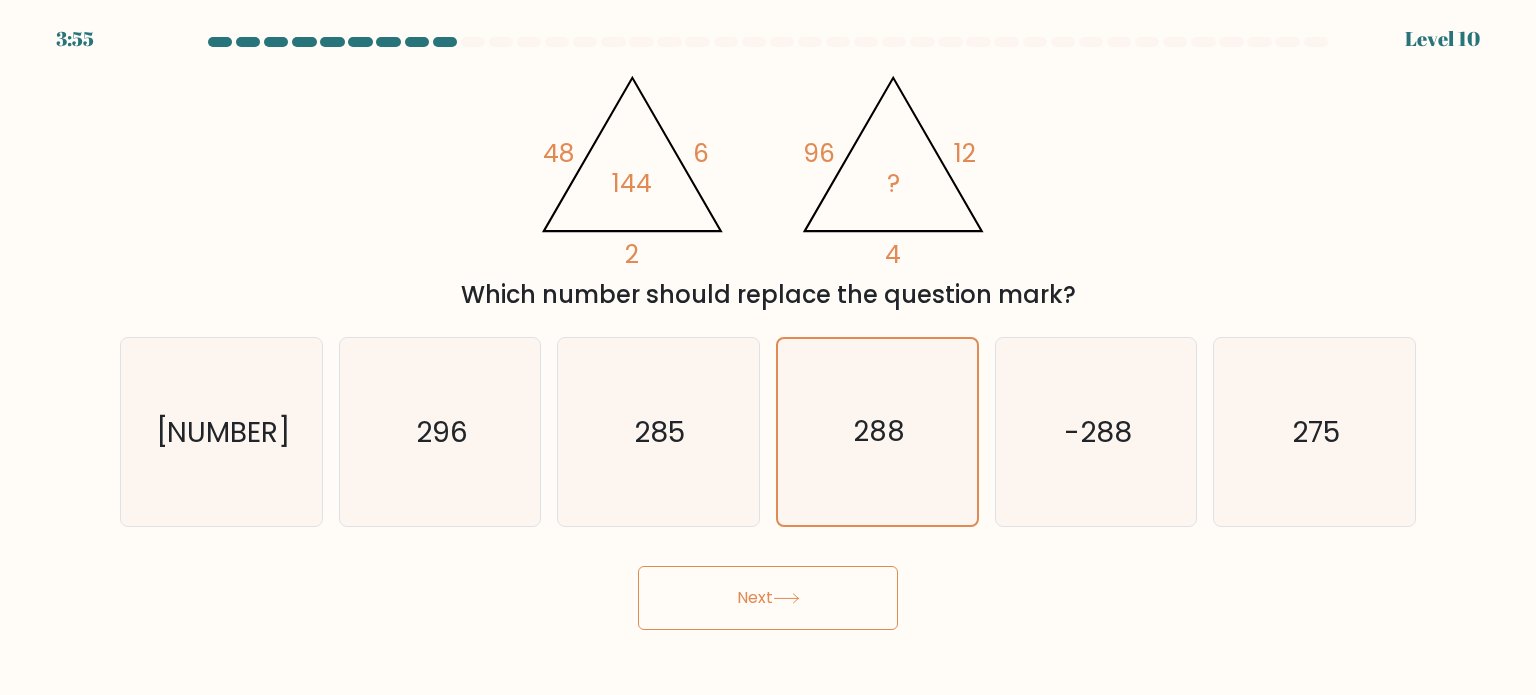 click on "Next" at bounding box center (768, 598) 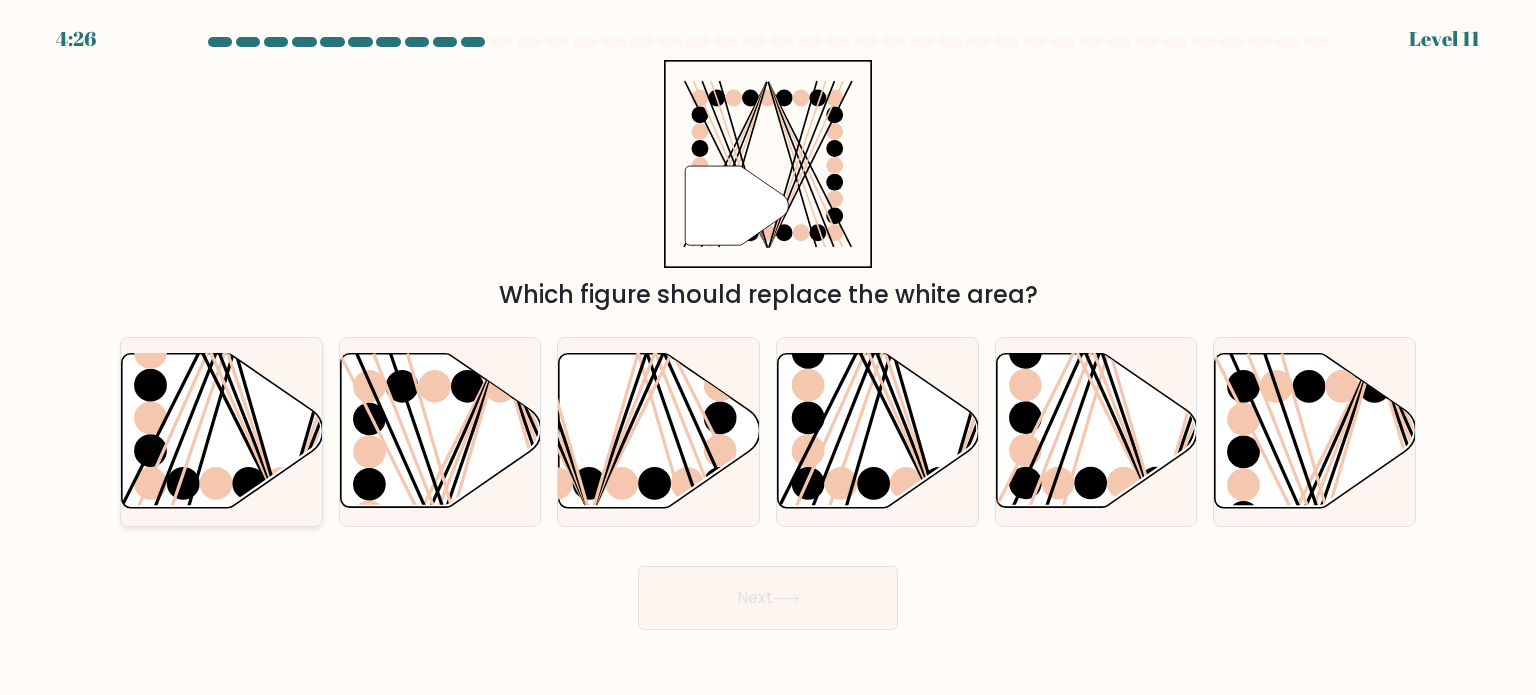 click 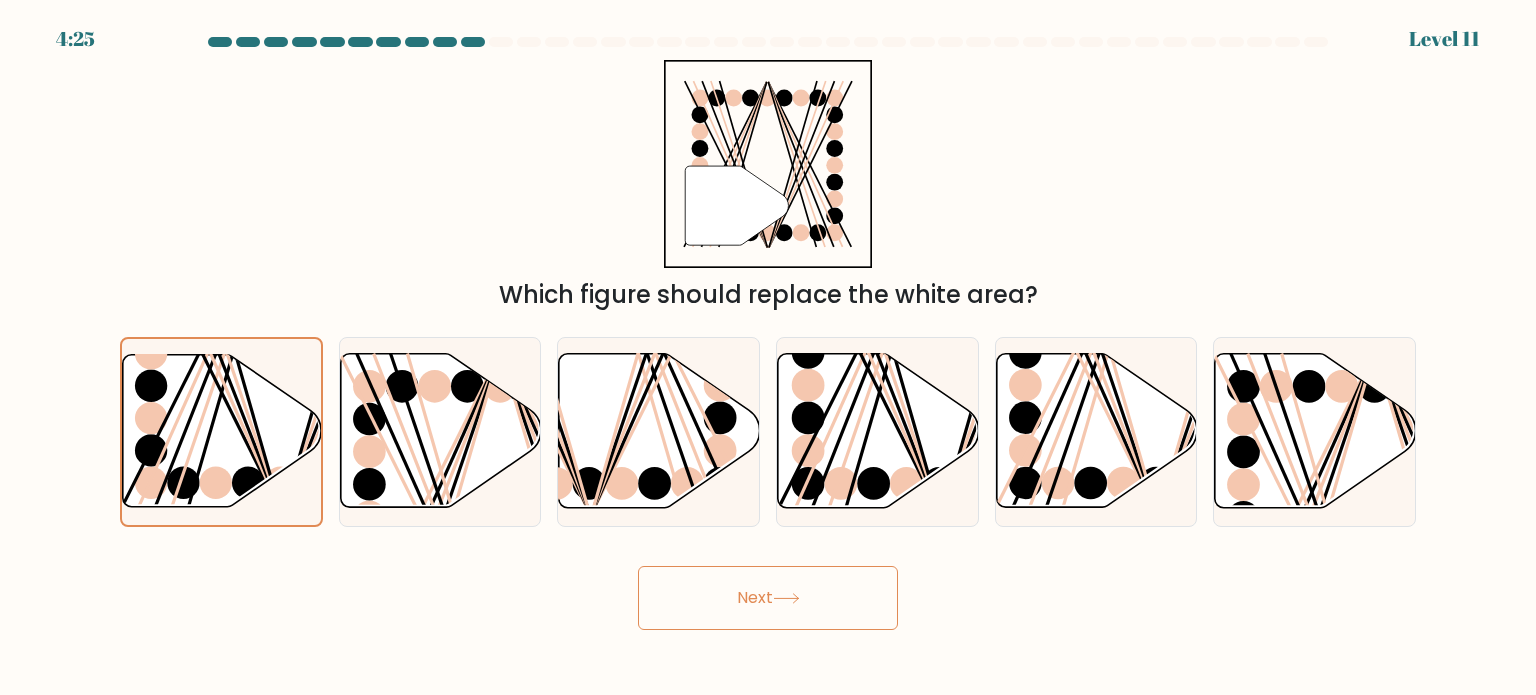 click on "Next" at bounding box center [768, 598] 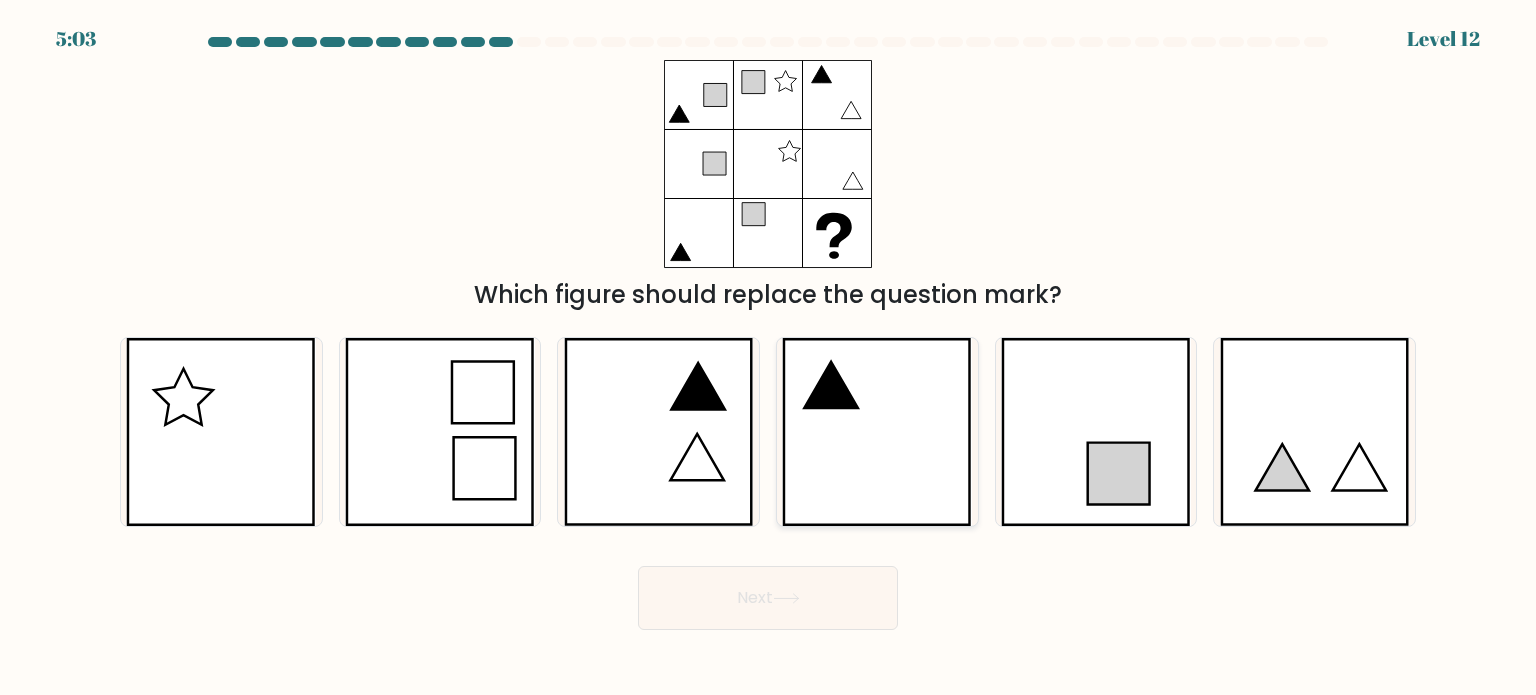click 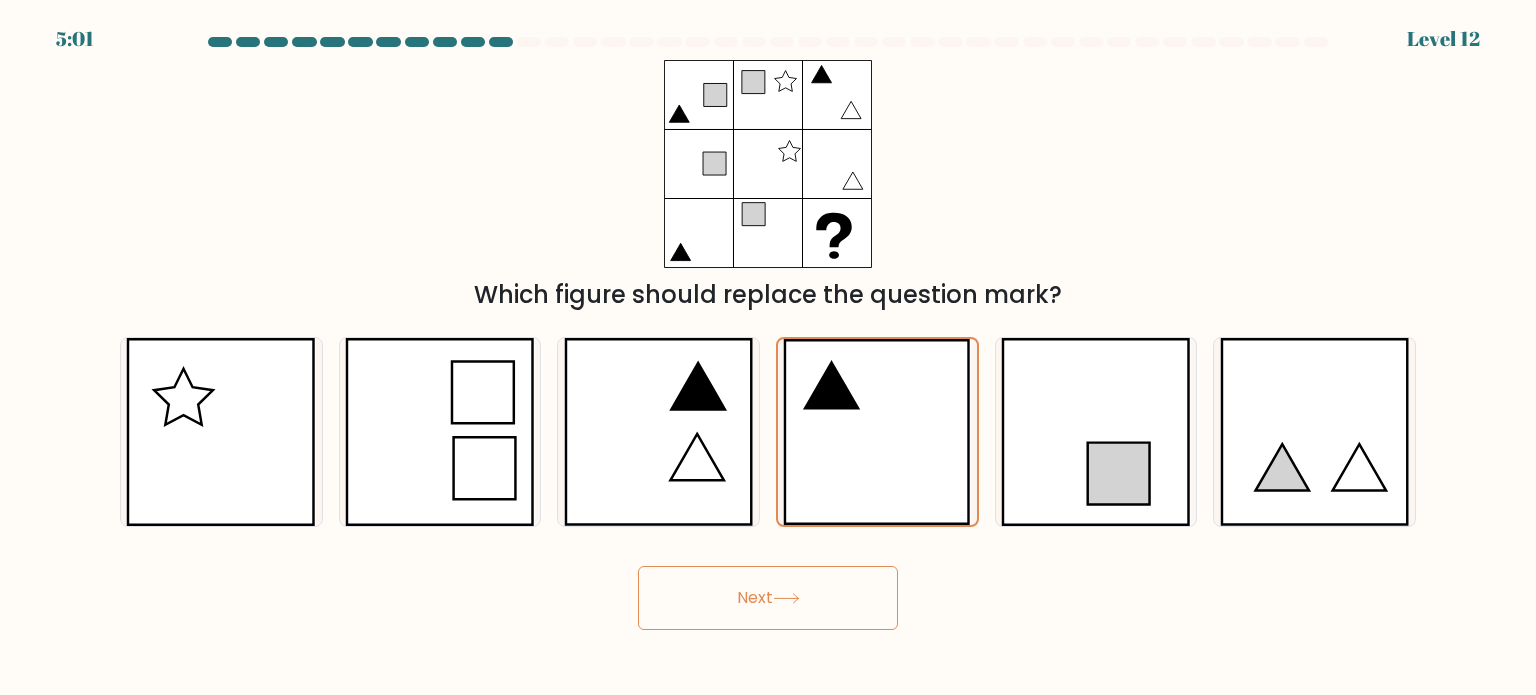 click on "Next" at bounding box center (768, 598) 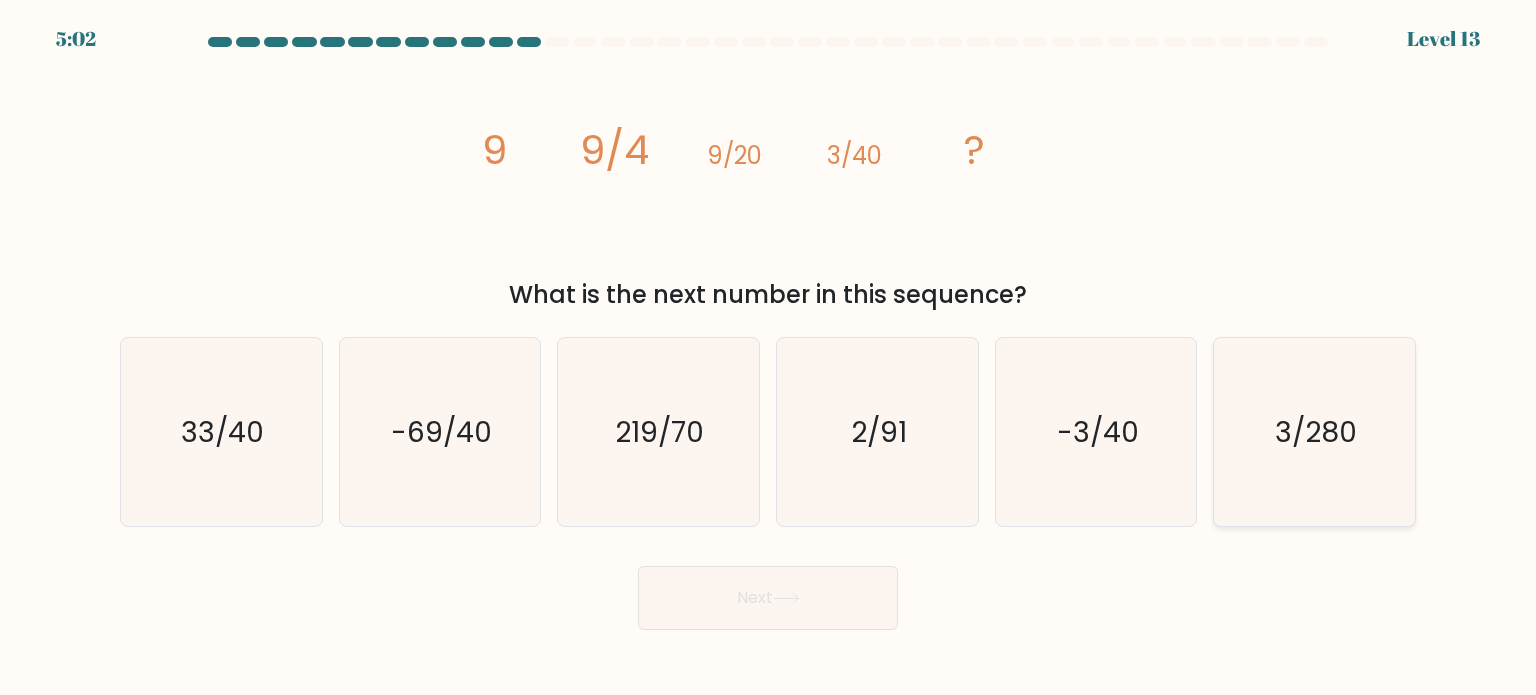 click on "3/280" 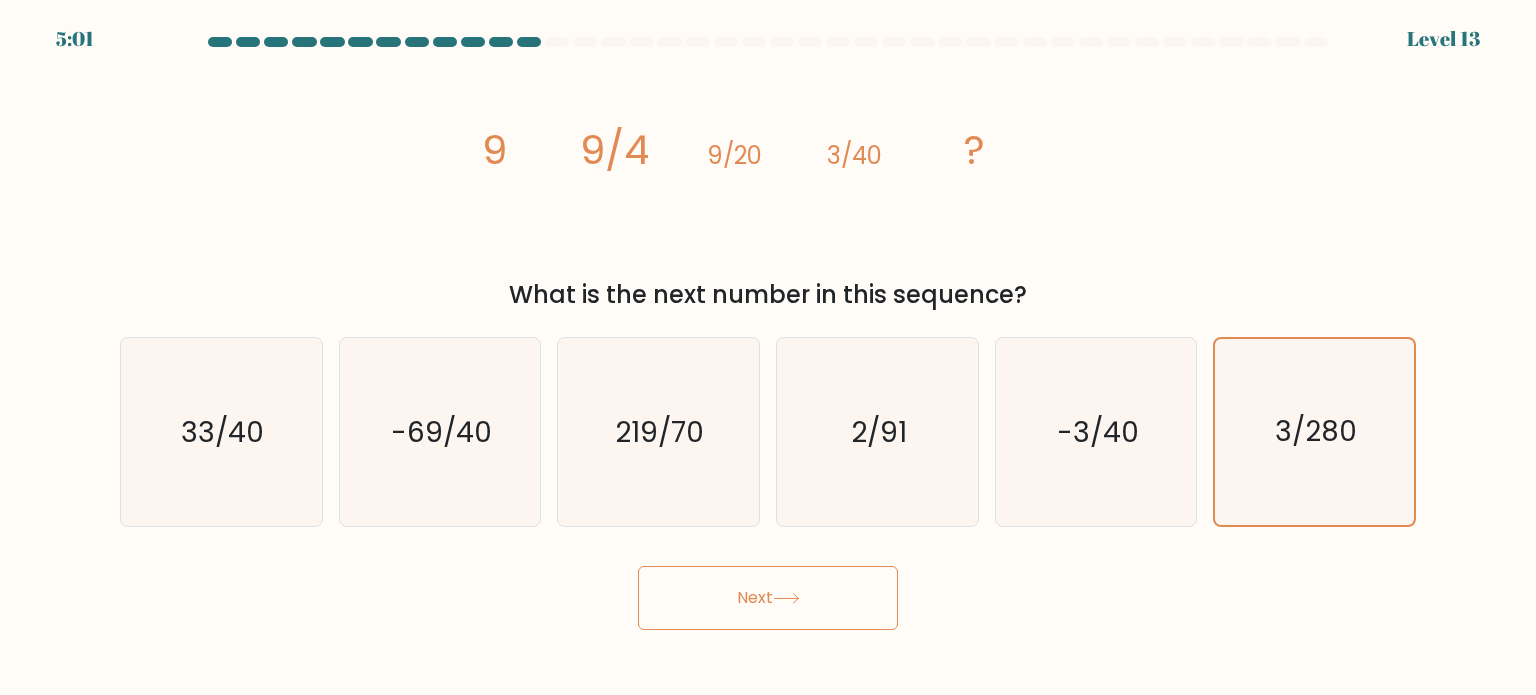 click on "Next" at bounding box center [768, 598] 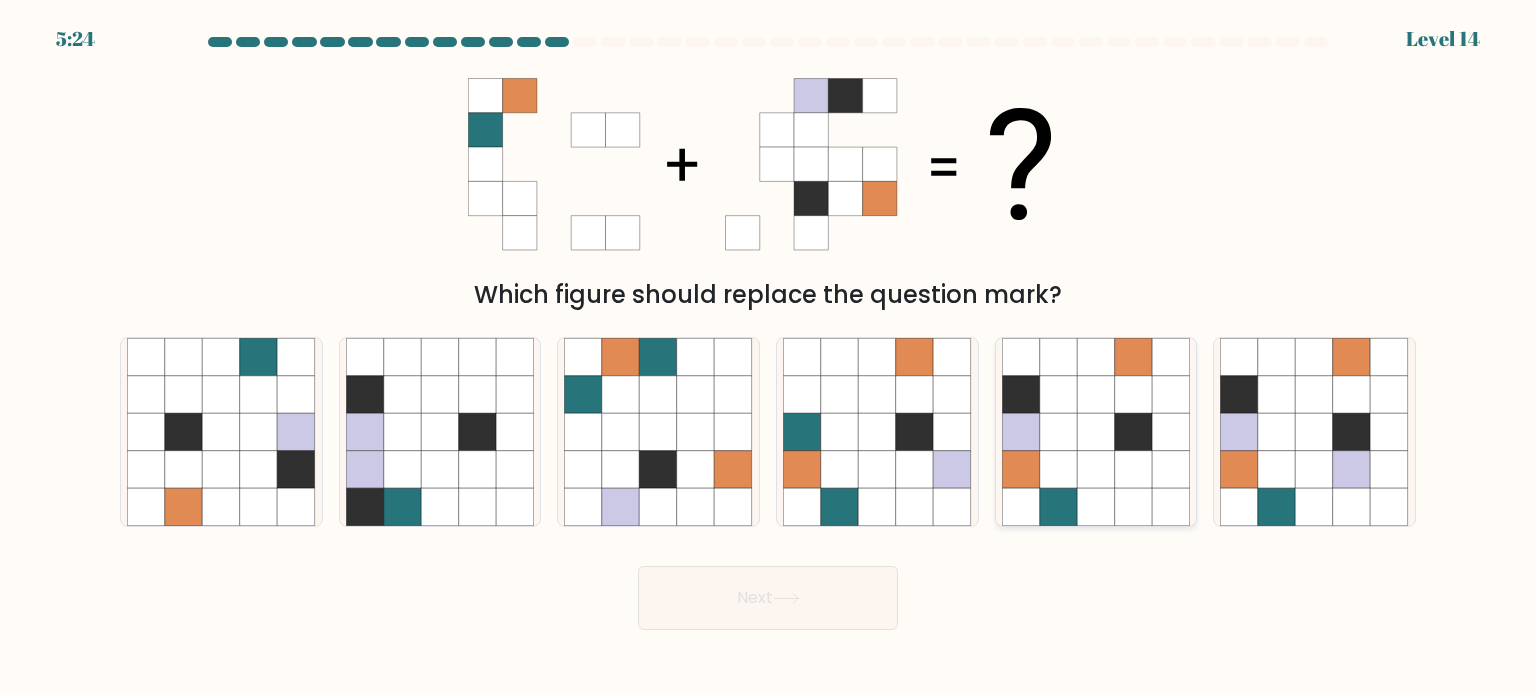click 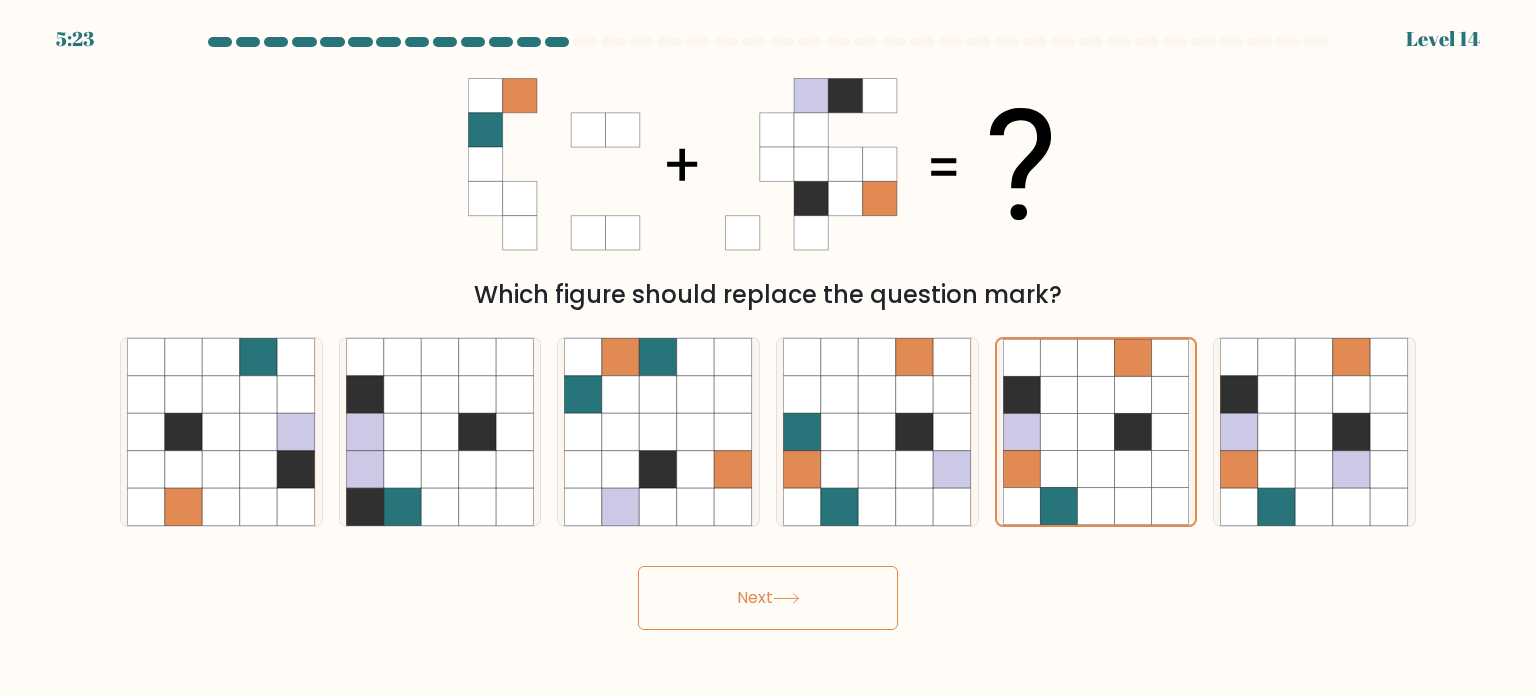 click on "Next" at bounding box center [768, 598] 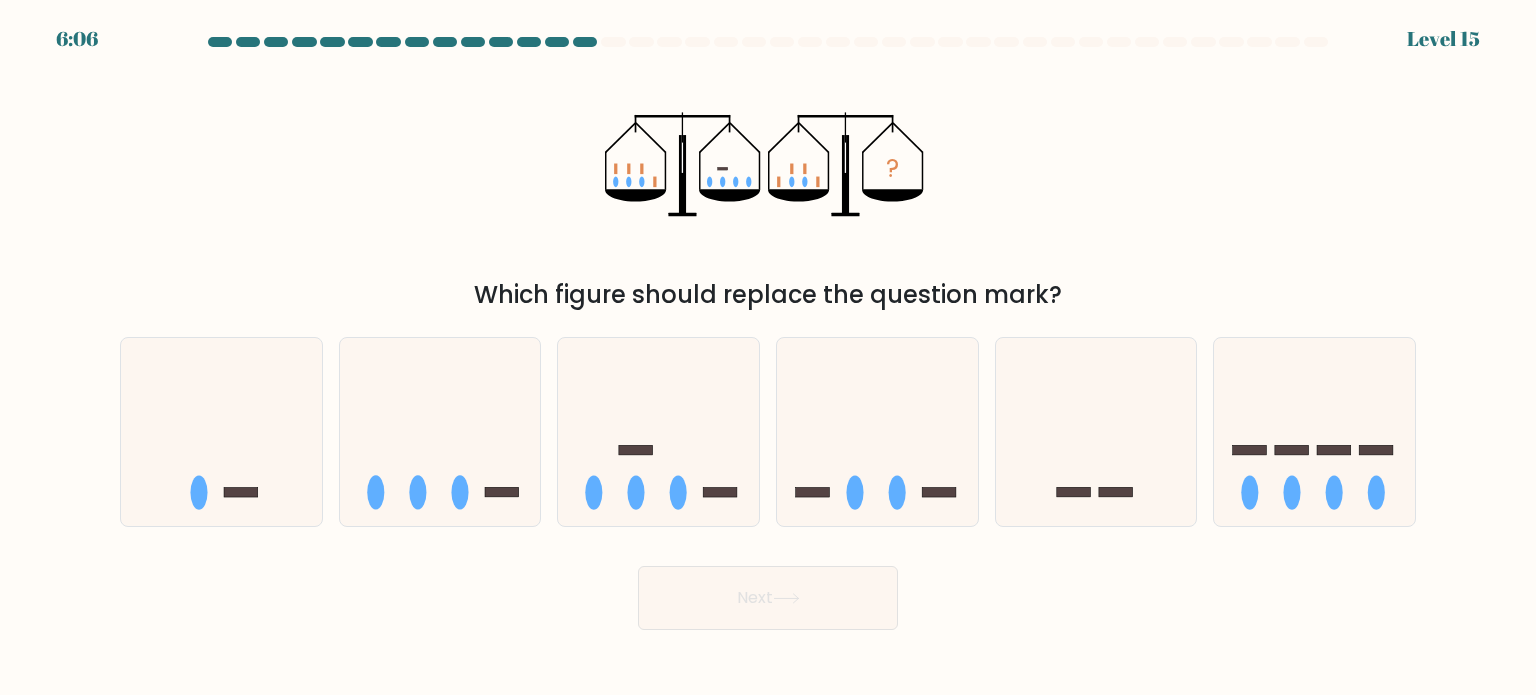 type 